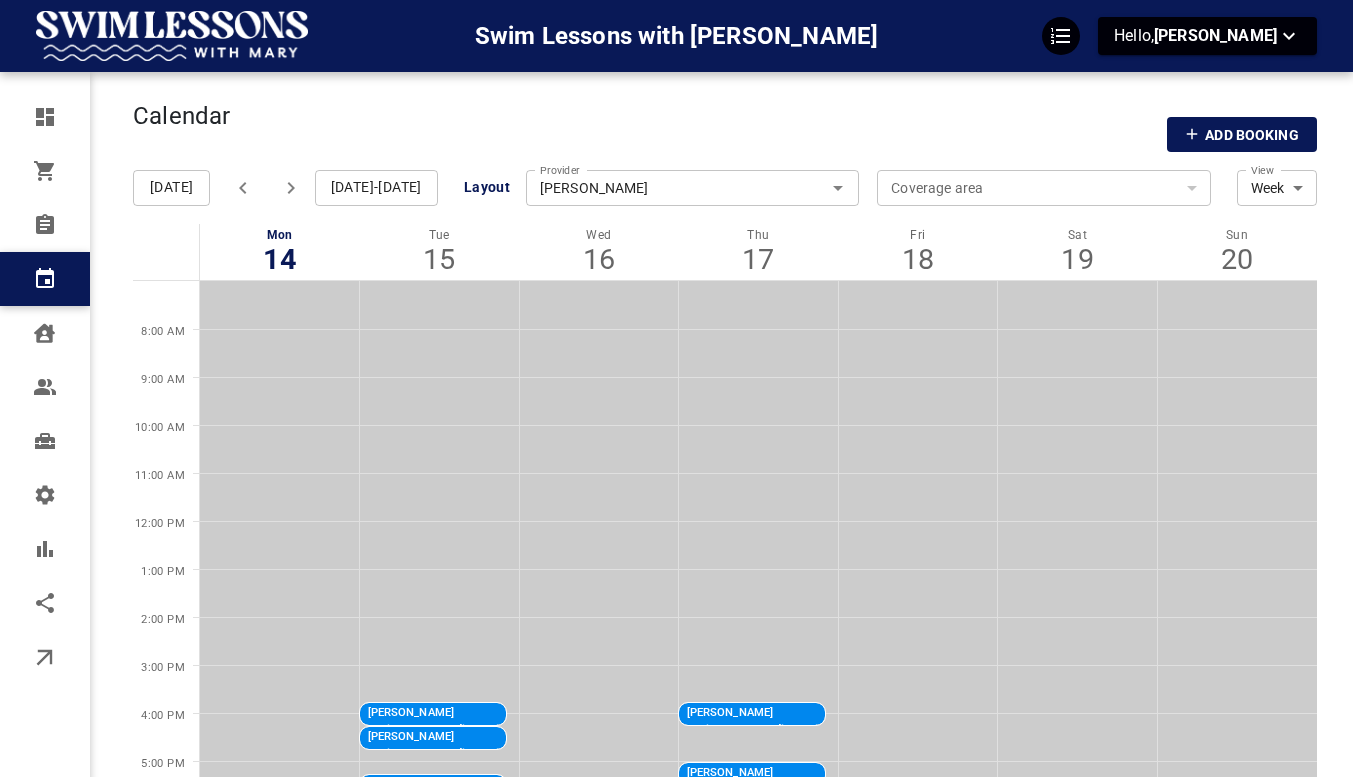 scroll, scrollTop: 2, scrollLeft: 0, axis: vertical 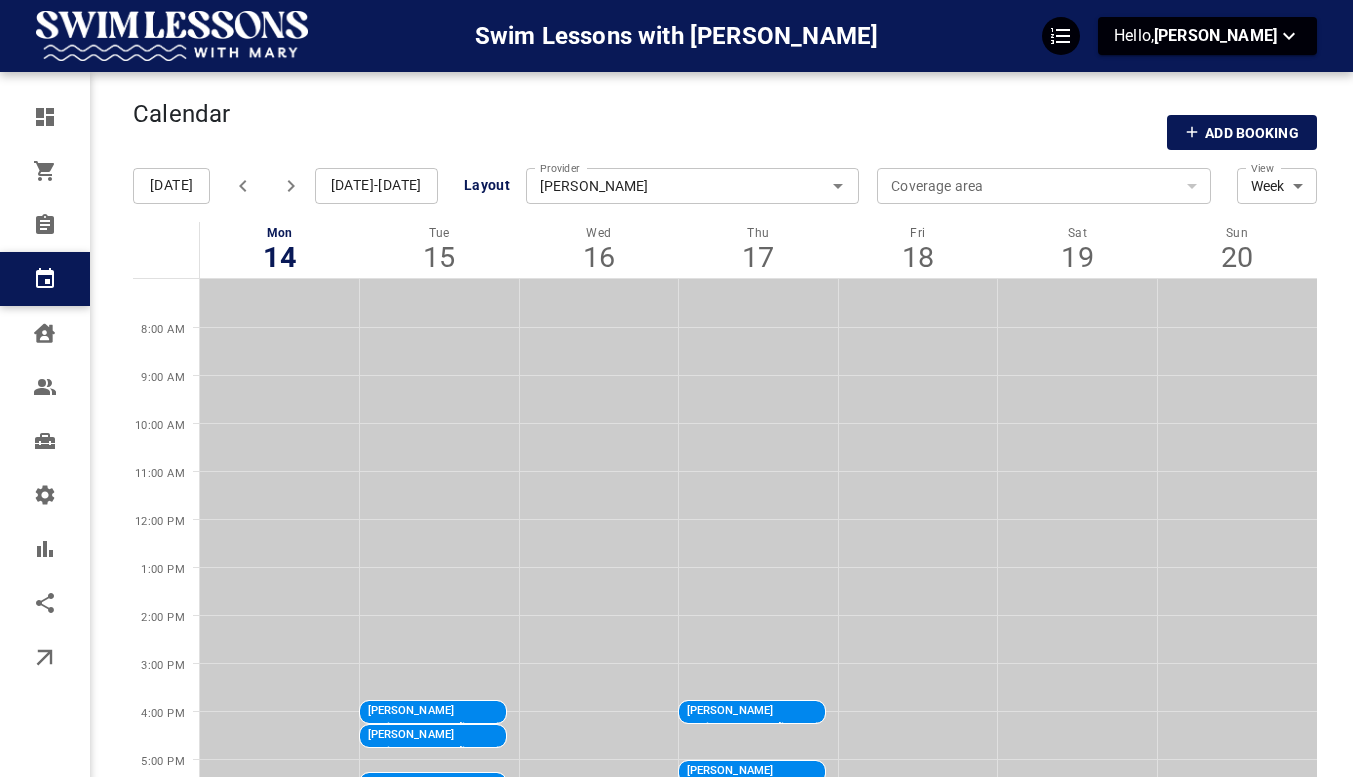 click on "[PERSON_NAME]" at bounding box center [693, 186] 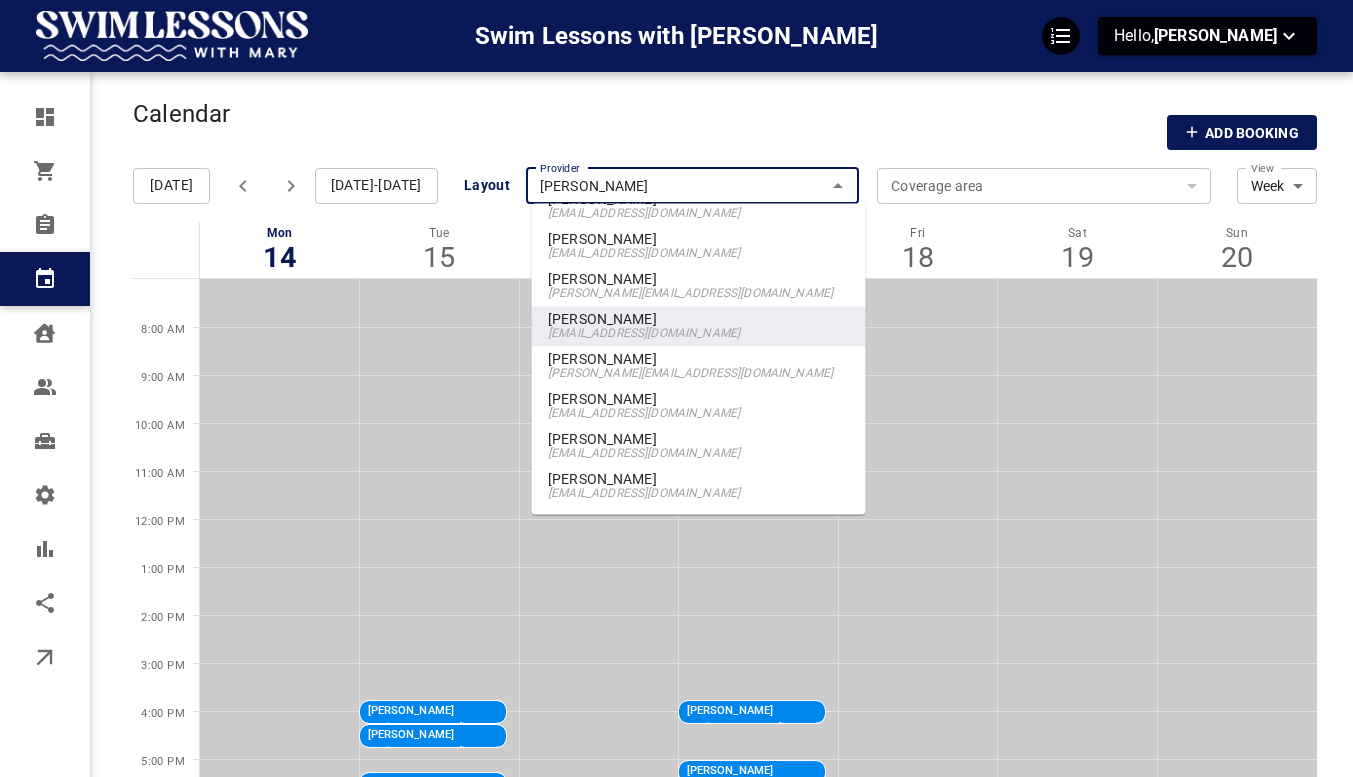 scroll, scrollTop: 0, scrollLeft: 0, axis: both 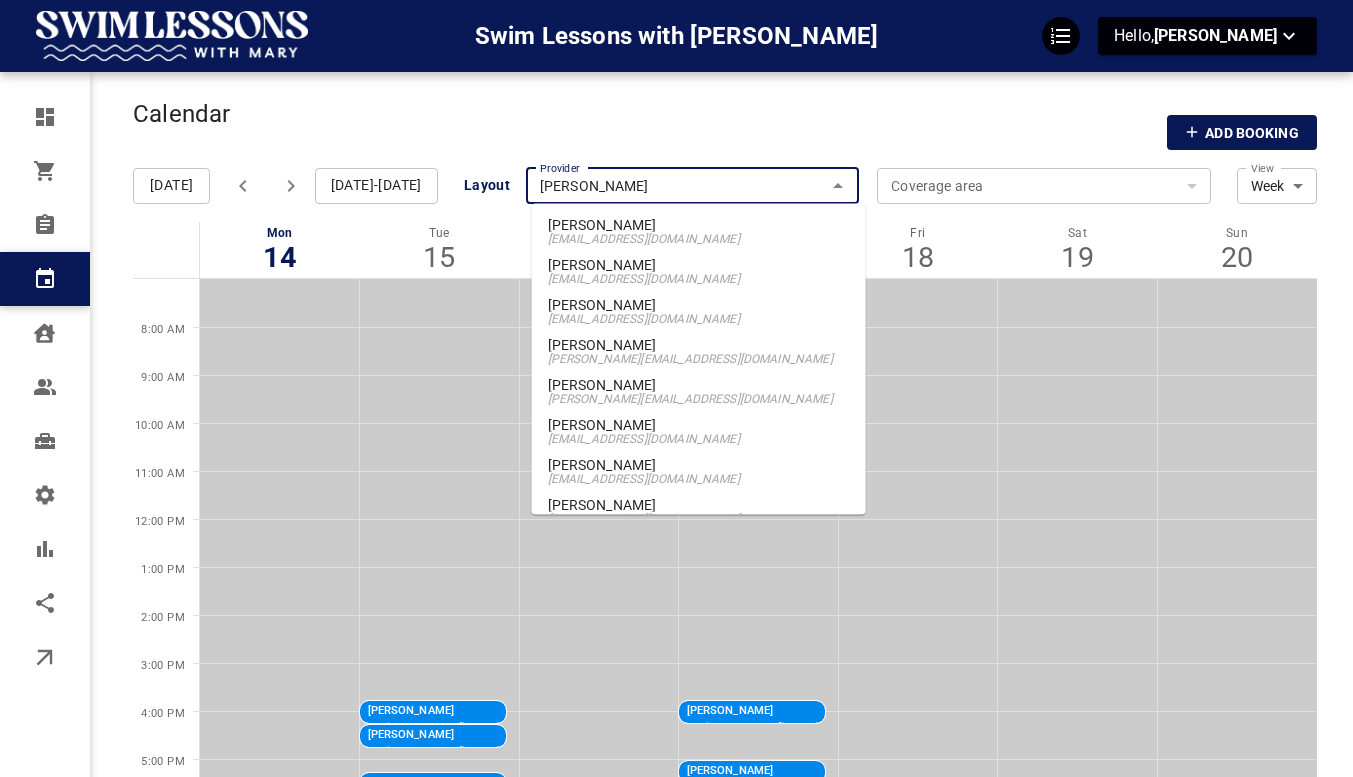 click on "[EMAIL_ADDRESS][DOMAIN_NAME]" at bounding box center [699, 439] 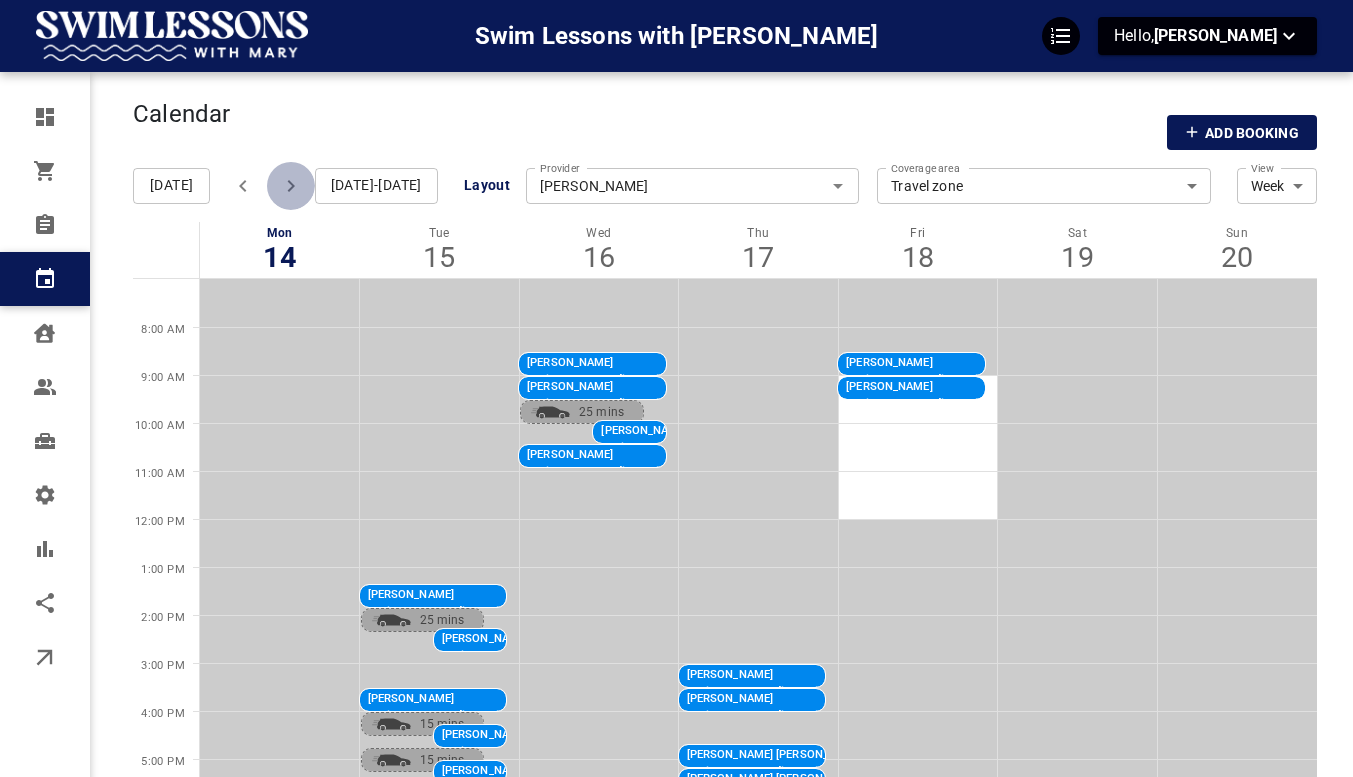 click 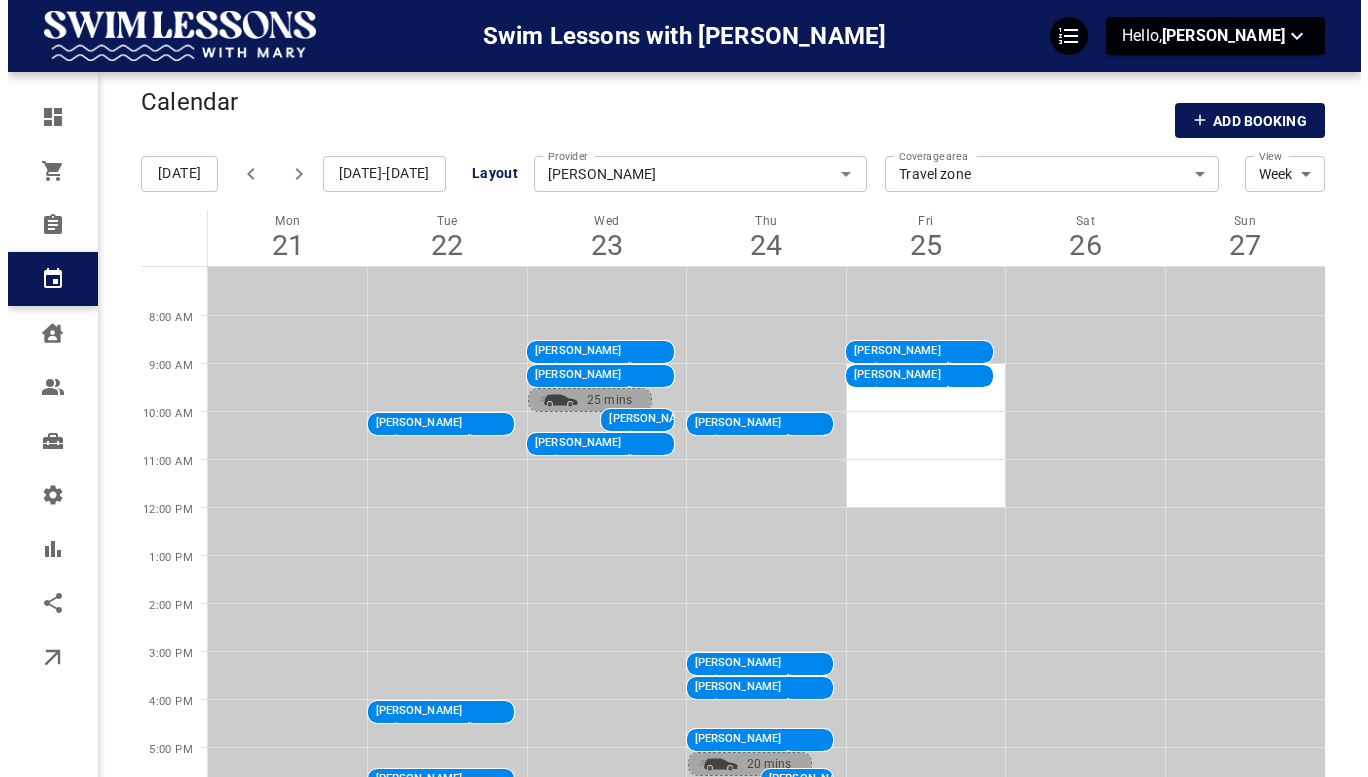 scroll, scrollTop: 94, scrollLeft: 0, axis: vertical 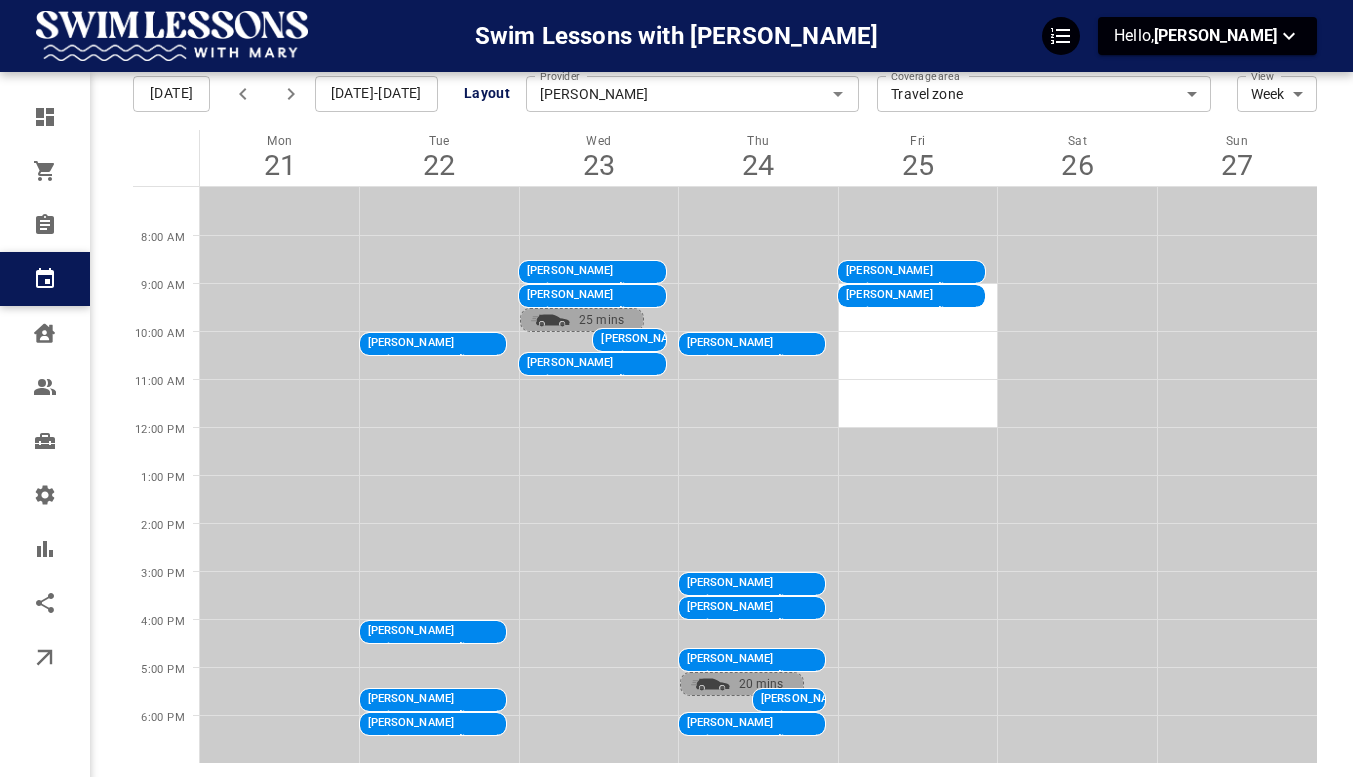 click at bounding box center [759, 355] 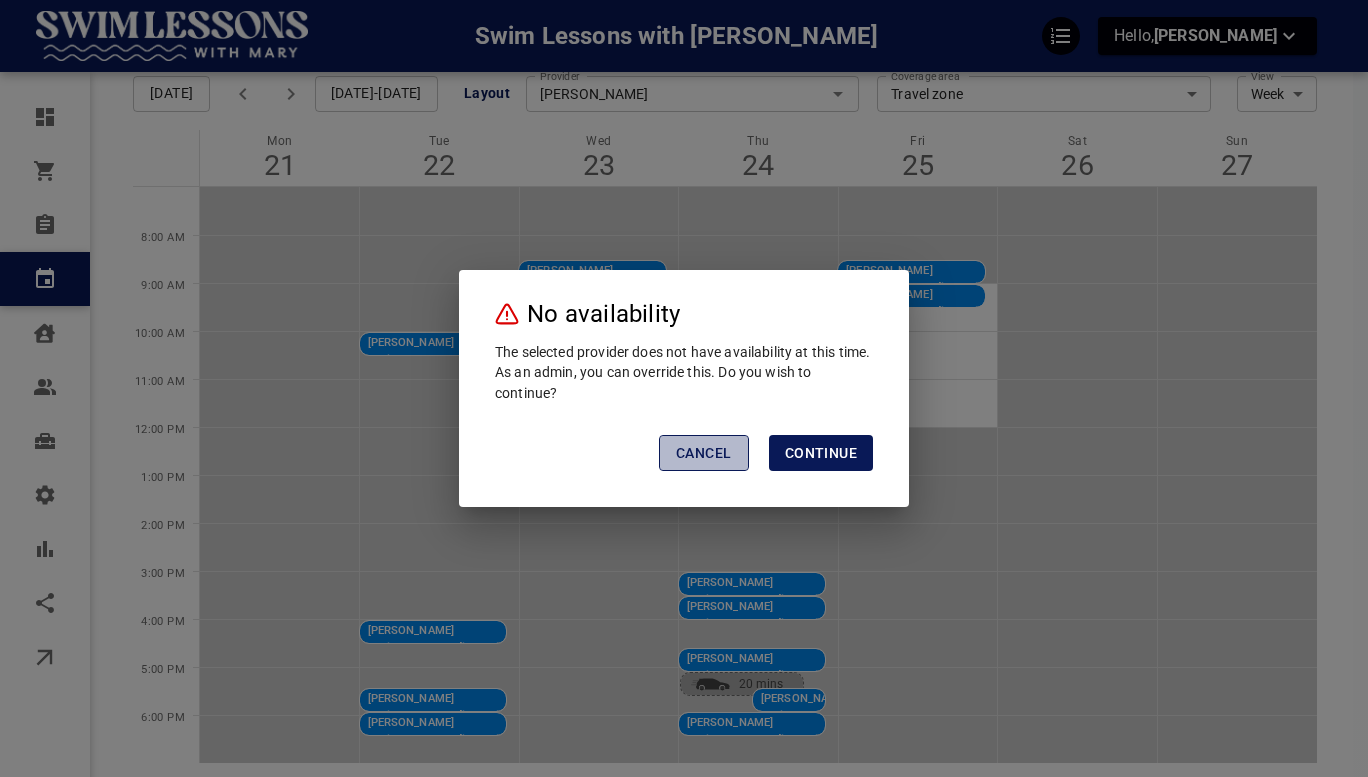click on "Cancel" at bounding box center [703, 453] 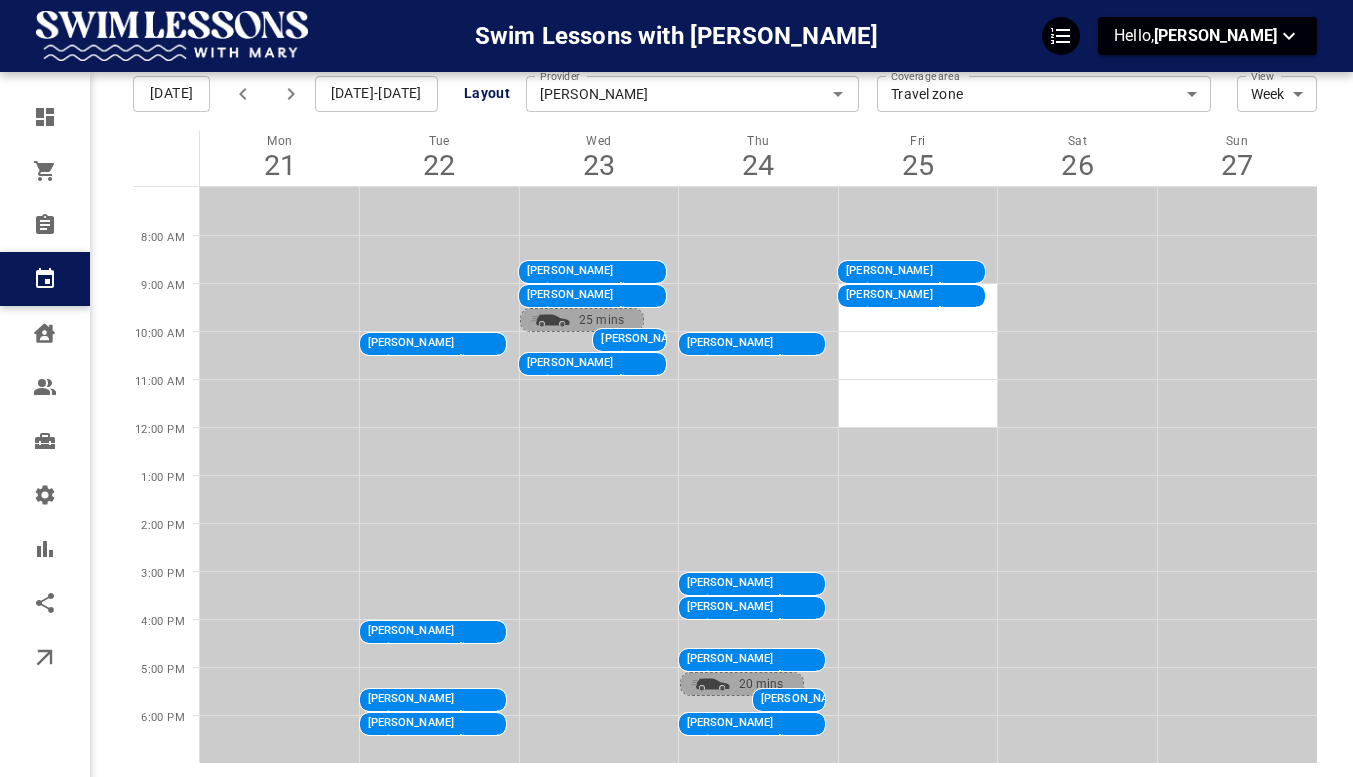 click on "[PERSON_NAME]" at bounding box center [859, 343] 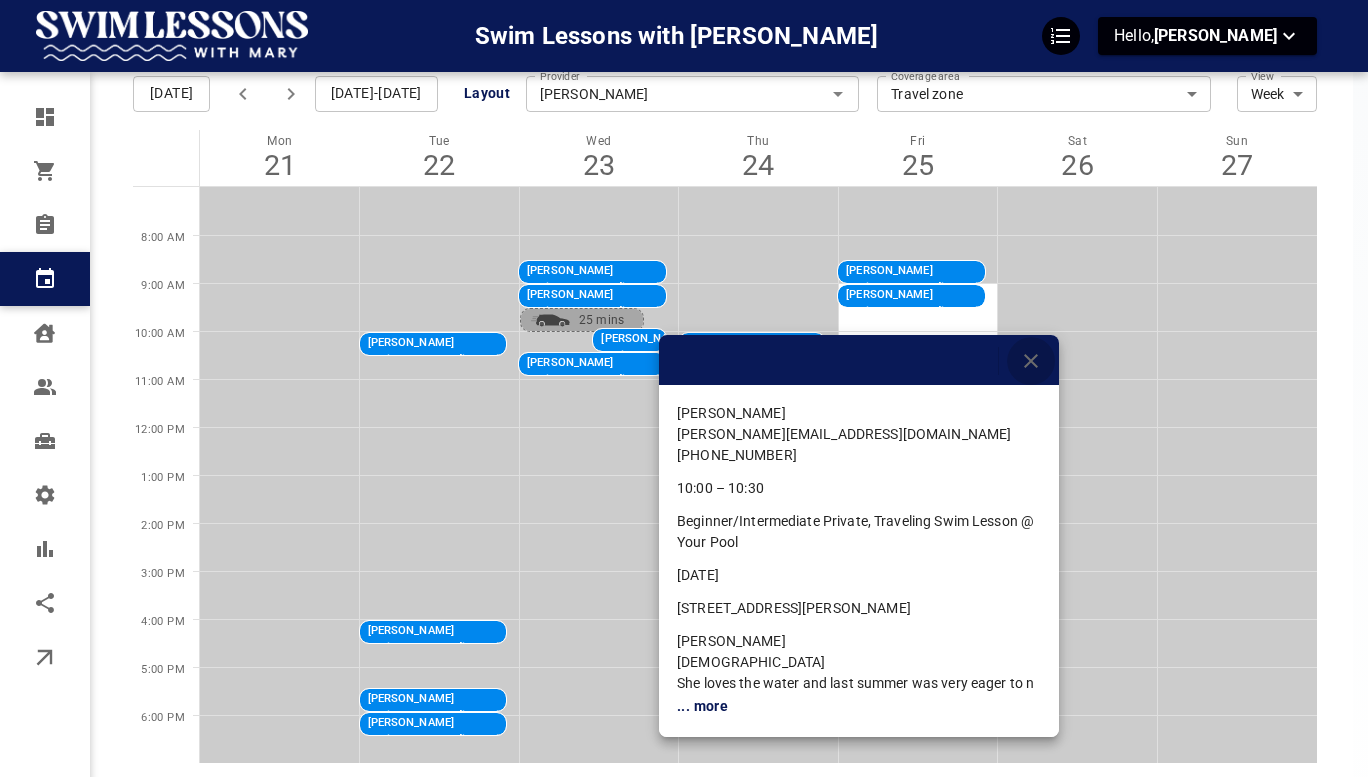 click 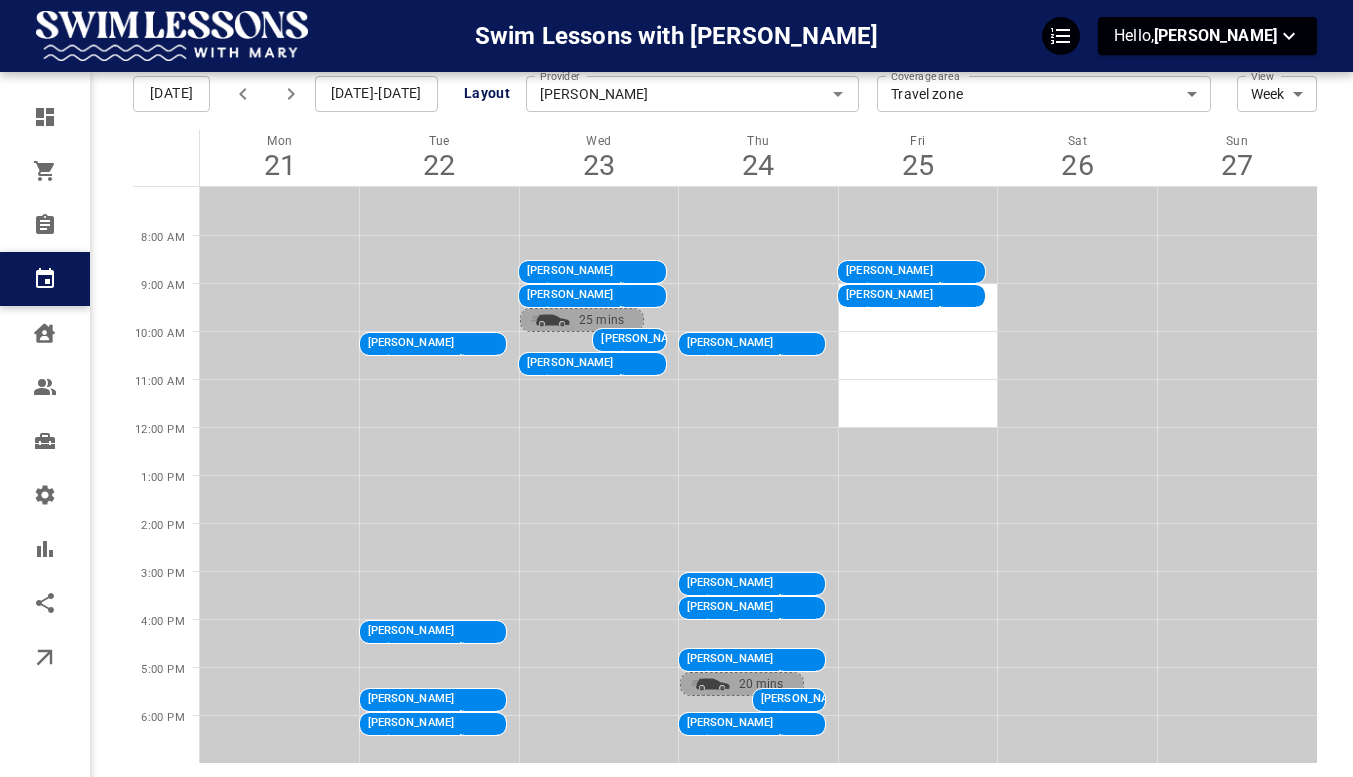 click at bounding box center [759, 355] 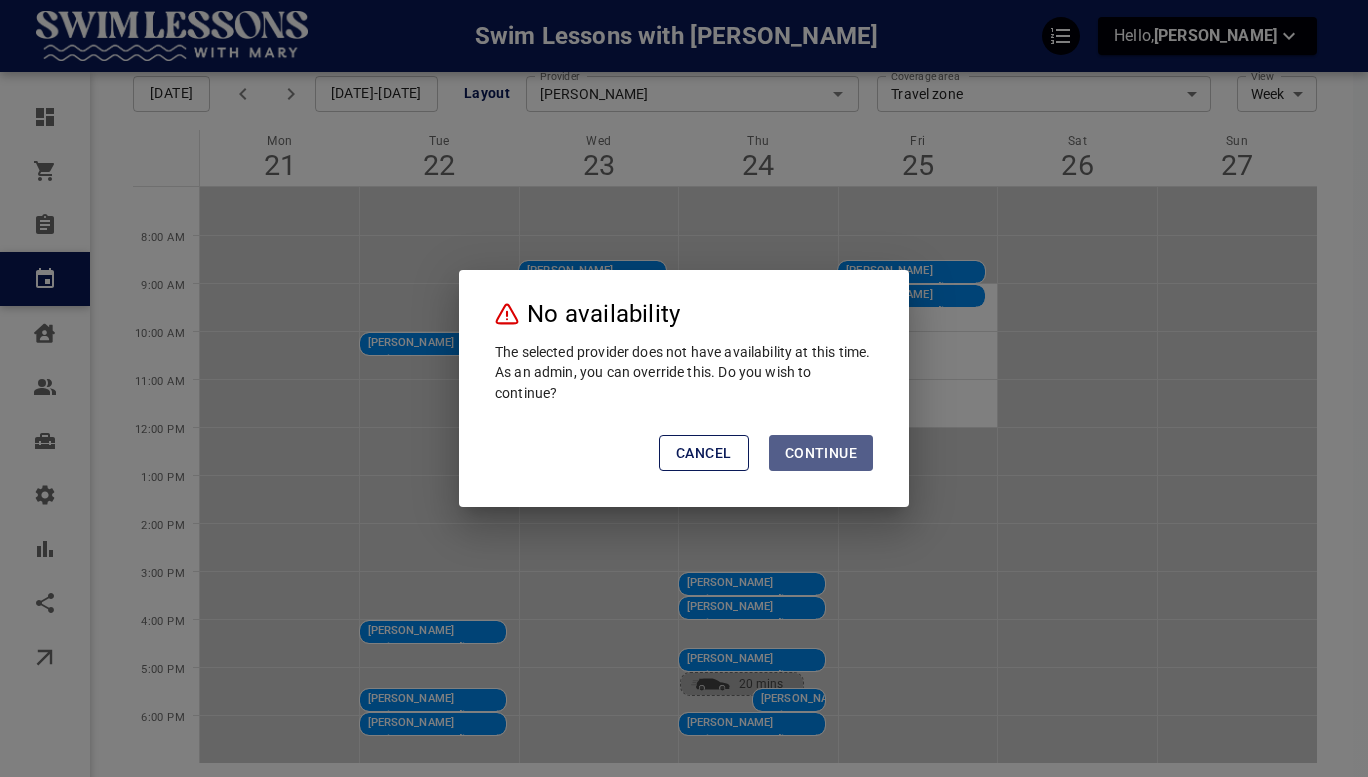 click on "Continue" at bounding box center [821, 453] 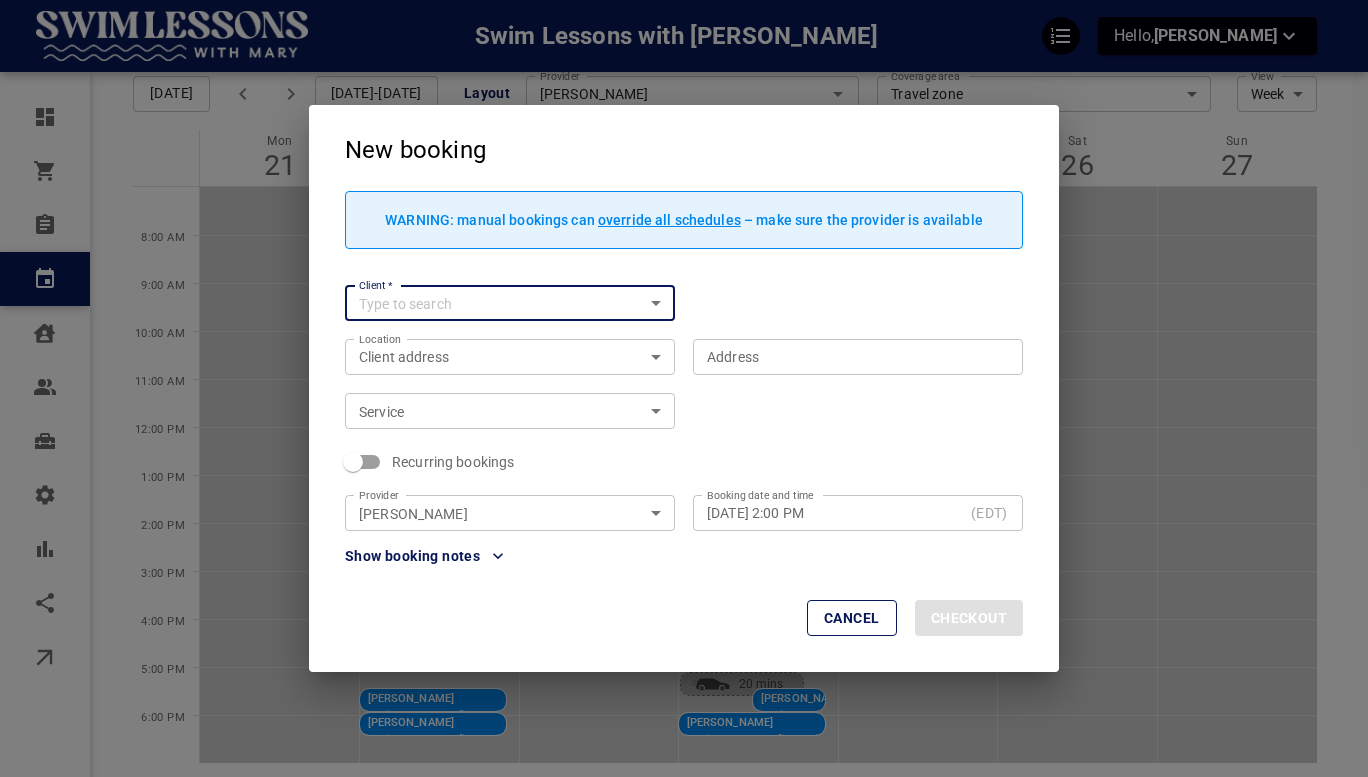 click on "Client   *" at bounding box center [493, 303] 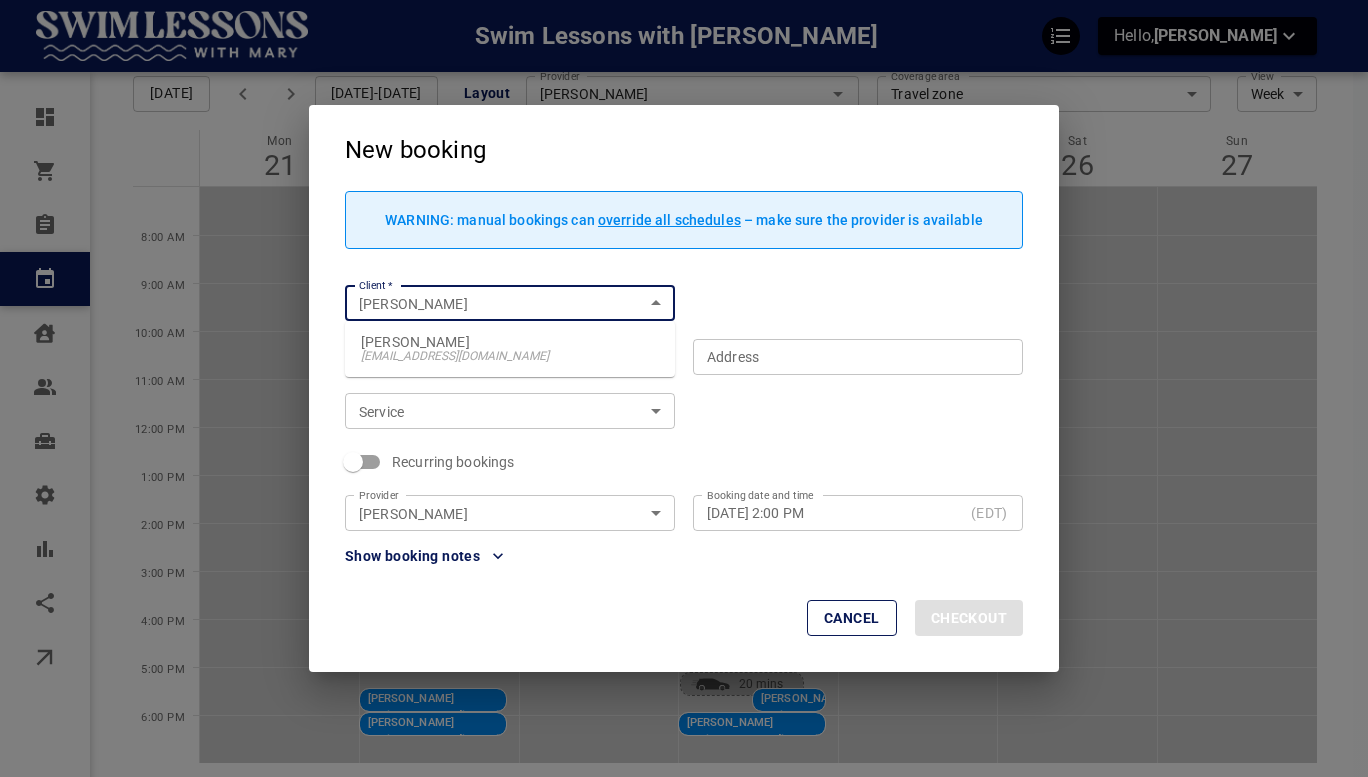 click on "[EMAIL_ADDRESS][DOMAIN_NAME]" at bounding box center (510, 356) 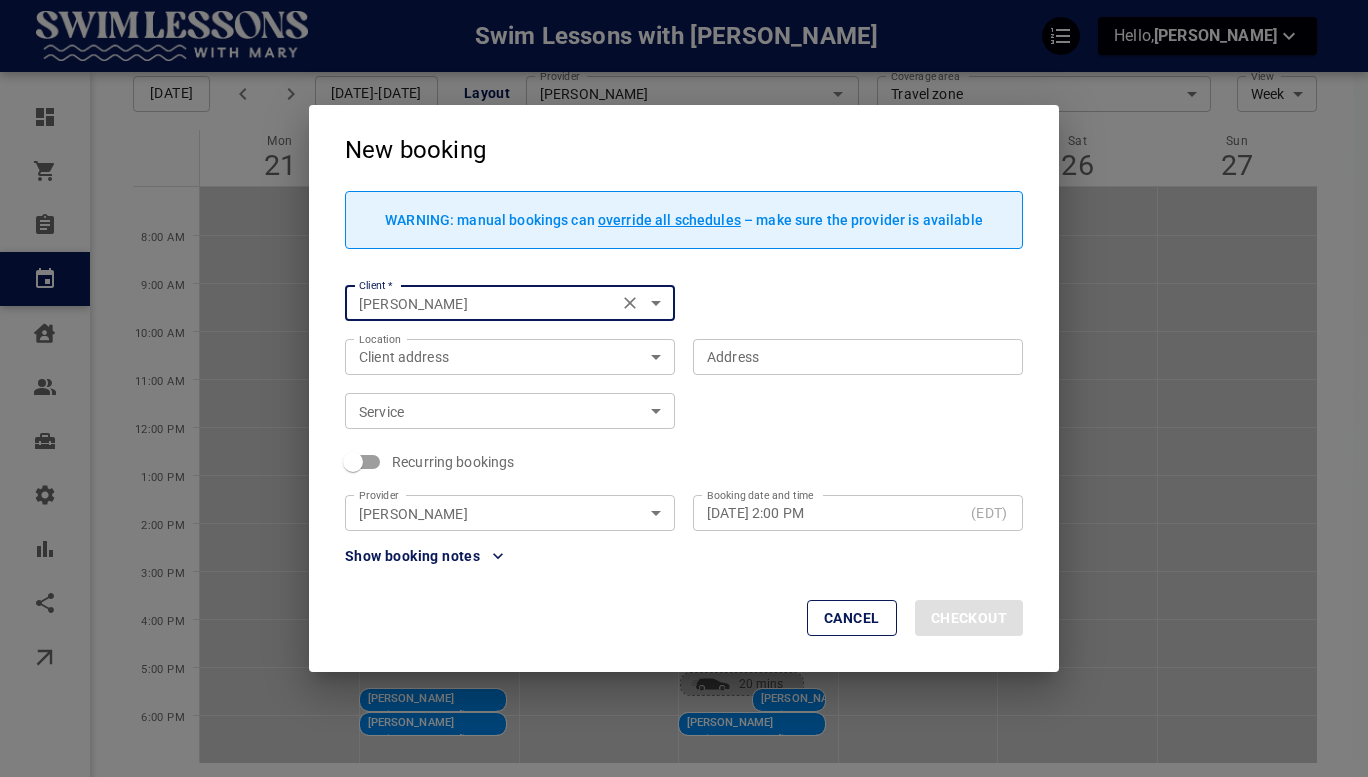type on "[PERSON_NAME]" 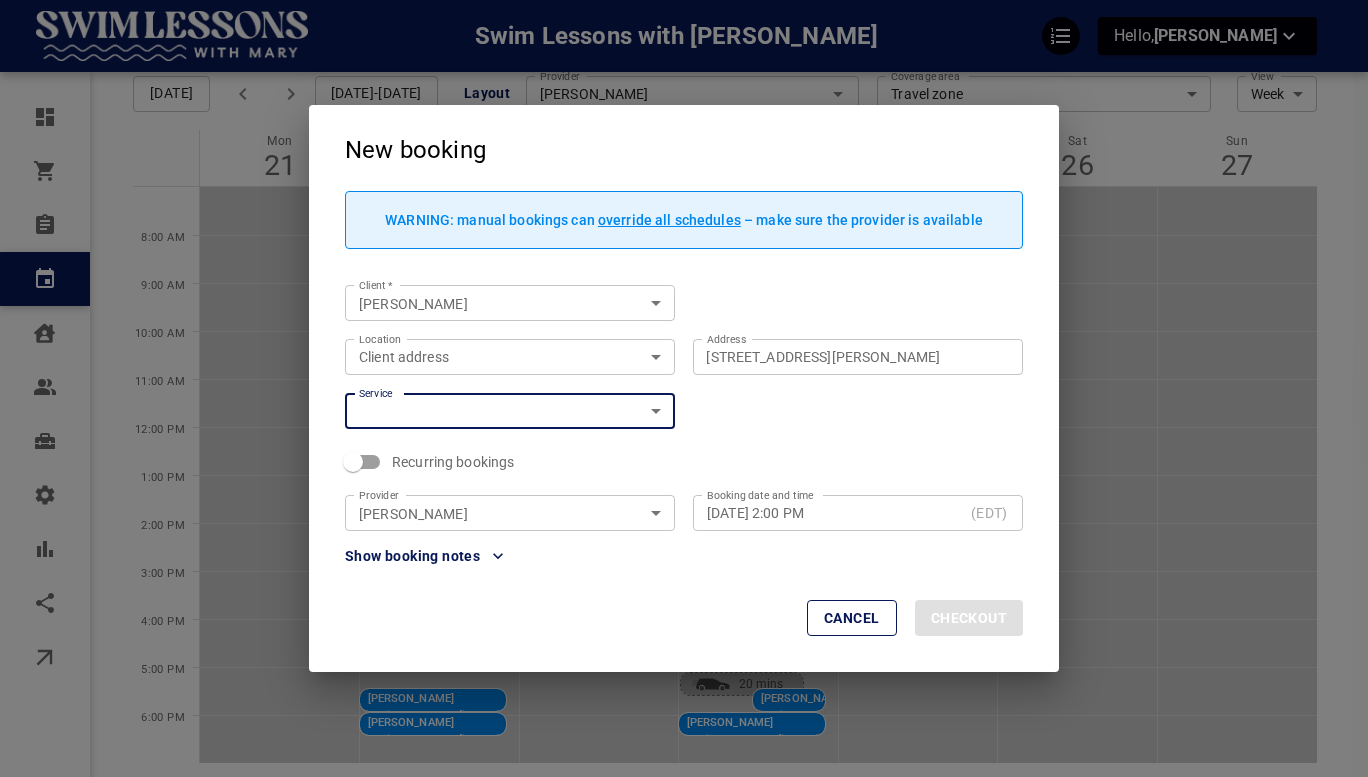 click on "Swim Lessons with [PERSON_NAME] Hello,  [PERSON_NAME] Dashboard Orders Bookings Calendar Clients Users Services Settings Reports Integrations Online booking Calendar Add Booking [DATE] [DATE]-[DATE] Layout Provider [PERSON_NAME] Provider Coverage area Travel zone 9ea030c0-b845-4b91-9c60-eba135638b2f Coverage area View Week Week View Add Booking Mon 21 Tue 22 Wed 23 Thu 24 Fri 25 Sat 26 Sun 27 8:00 AM 9:00 AM 10:00 AM 11:00 AM 12:00 PM 1:00 PM 2:00 PM 3:00 PM 4:00 PM 5:00 PM 6:00 PM   [PERSON_NAME] Beginner/Intermediate Private, Traveling Swim Lesson @ Your Pool 10:00 AM - 10:30 AM [STREET_ADDRESS][PERSON_NAME]   [PERSON_NAME] Beginner/Intermediate Private, Traveling Swim Lesson @ Your Pool 4:00 PM - 4:30 PM [STREET_ADDRESS][PERSON_NAME]   [PERSON_NAME] Beginner/Intermediate Private, Traveling Swim Lesson @ Your Pool 5:25 PM - 5:55 PM [STREET_ADDRESS]   [PERSON_NAME] Beginner/Intermediate Private, Traveling Swim Lesson @ Your Pool 5:55 PM - 6:25 PM   [PERSON_NAME]" at bounding box center (684, 397) 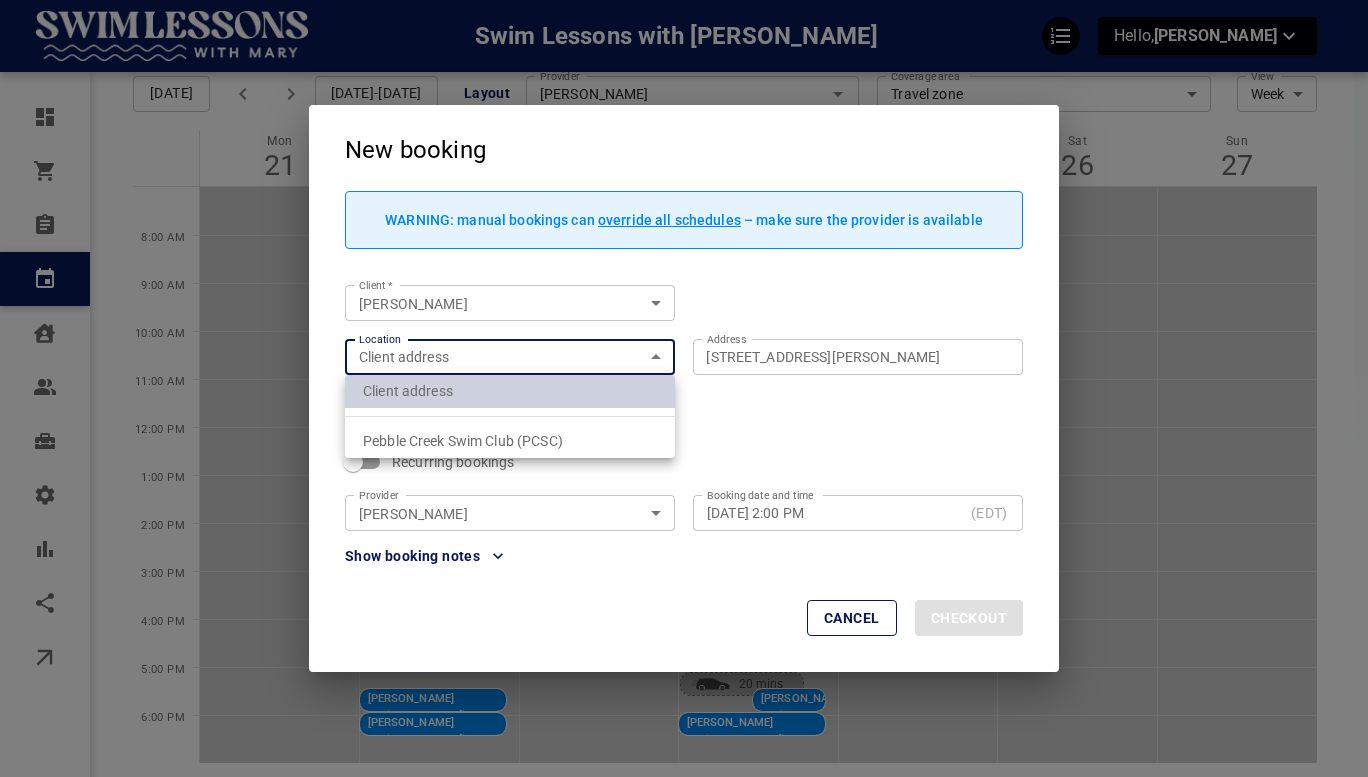 click at bounding box center (684, 388) 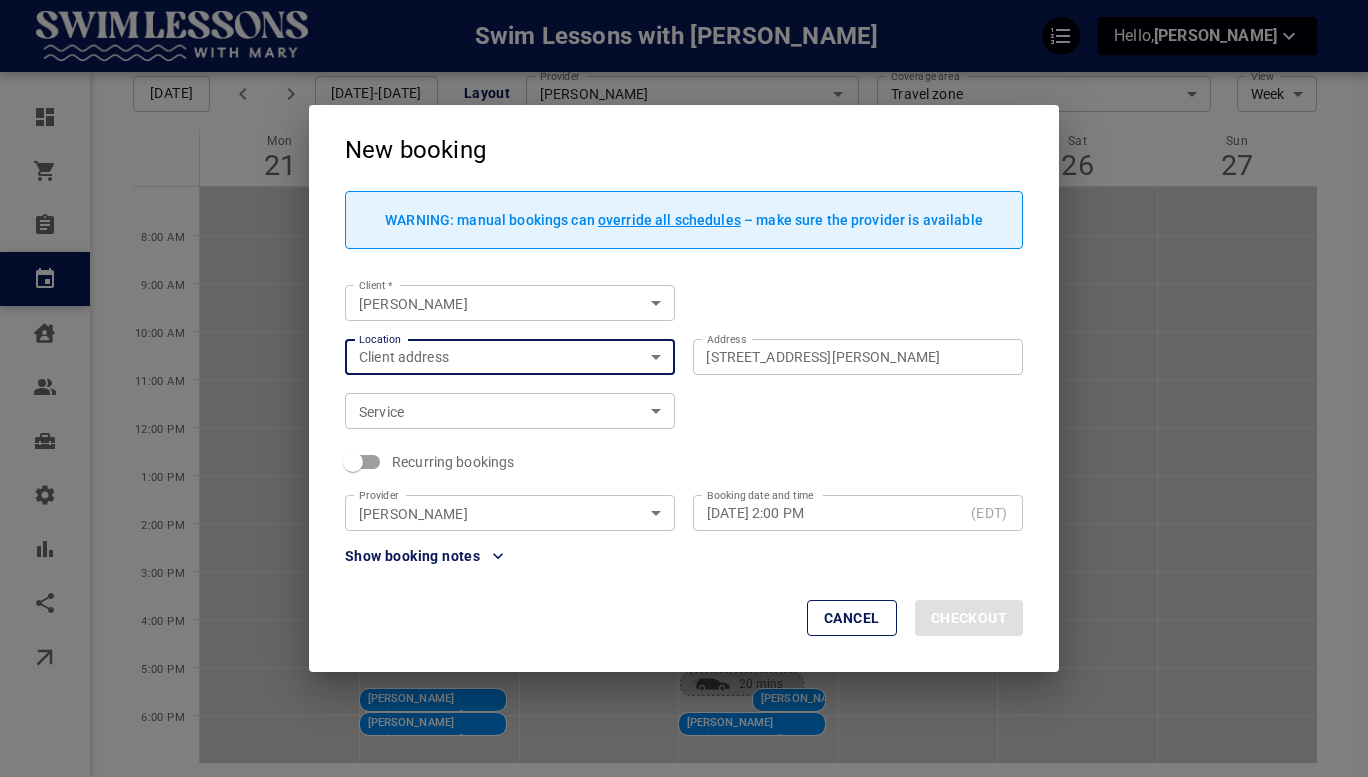 click on "Swim Lessons with [PERSON_NAME] Hello,  [PERSON_NAME] Dashboard Orders Bookings Calendar Clients Users Services Settings Reports Integrations Online booking Calendar Add Booking [DATE] [DATE]-[DATE] Layout Provider [PERSON_NAME] Provider Coverage area Travel zone 9ea030c0-b845-4b91-9c60-eba135638b2f Coverage area View Week Week View Add Booking Mon 21 Tue 22 Wed 23 Thu 24 Fri 25 Sat 26 Sun 27 8:00 AM 9:00 AM 10:00 AM 11:00 AM 12:00 PM 1:00 PM 2:00 PM 3:00 PM 4:00 PM 5:00 PM 6:00 PM   [PERSON_NAME] Beginner/Intermediate Private, Traveling Swim Lesson @ Your Pool 10:00 AM - 10:30 AM [STREET_ADDRESS][PERSON_NAME]   [PERSON_NAME] Beginner/Intermediate Private, Traveling Swim Lesson @ Your Pool 4:00 PM - 4:30 PM [STREET_ADDRESS][PERSON_NAME]   [PERSON_NAME] Beginner/Intermediate Private, Traveling Swim Lesson @ Your Pool 5:25 PM - 5:55 PM [STREET_ADDRESS]   [PERSON_NAME] Beginner/Intermediate Private, Traveling Swim Lesson @ Your Pool 5:55 PM - 6:25 PM   [PERSON_NAME]" at bounding box center (684, 397) 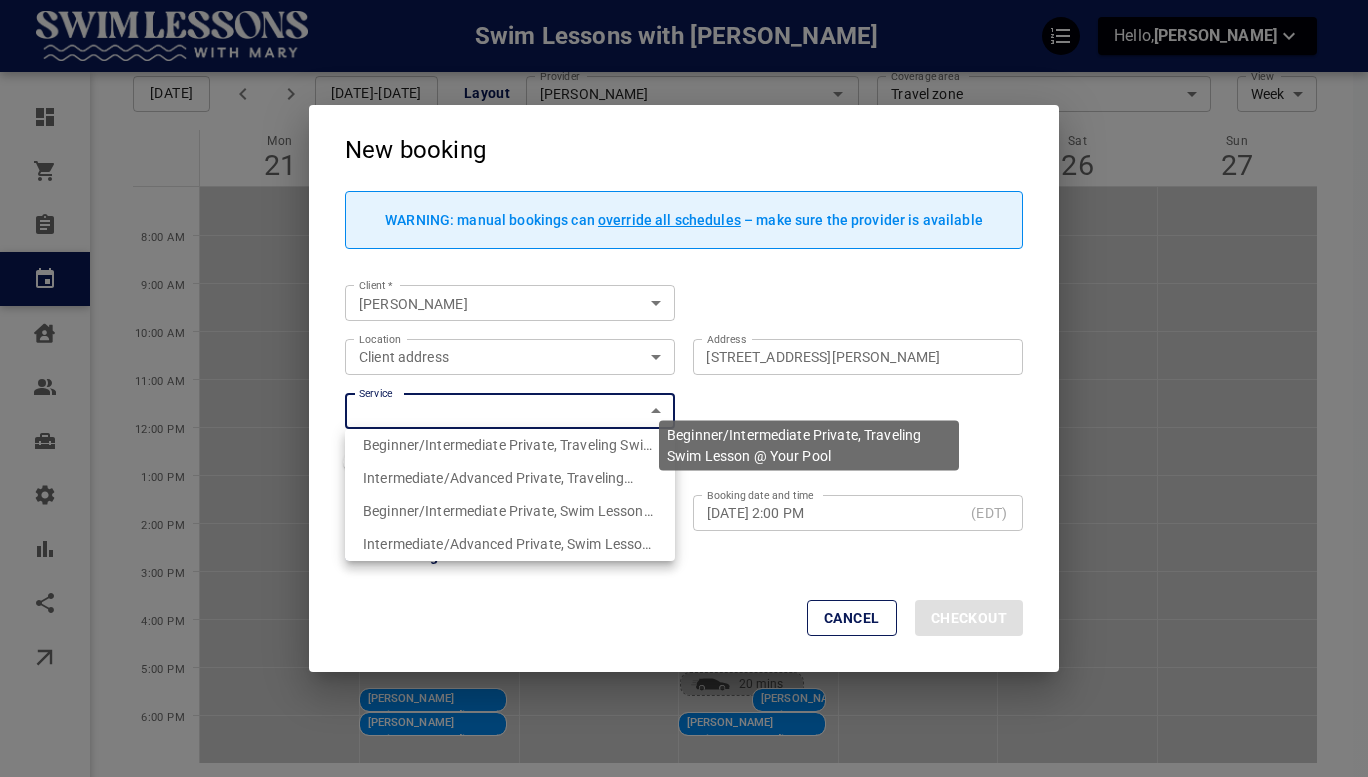 click on "Beginner/Intermediate Private, Traveling Swim Lesson @ Your Pool" at bounding box center (509, 461) 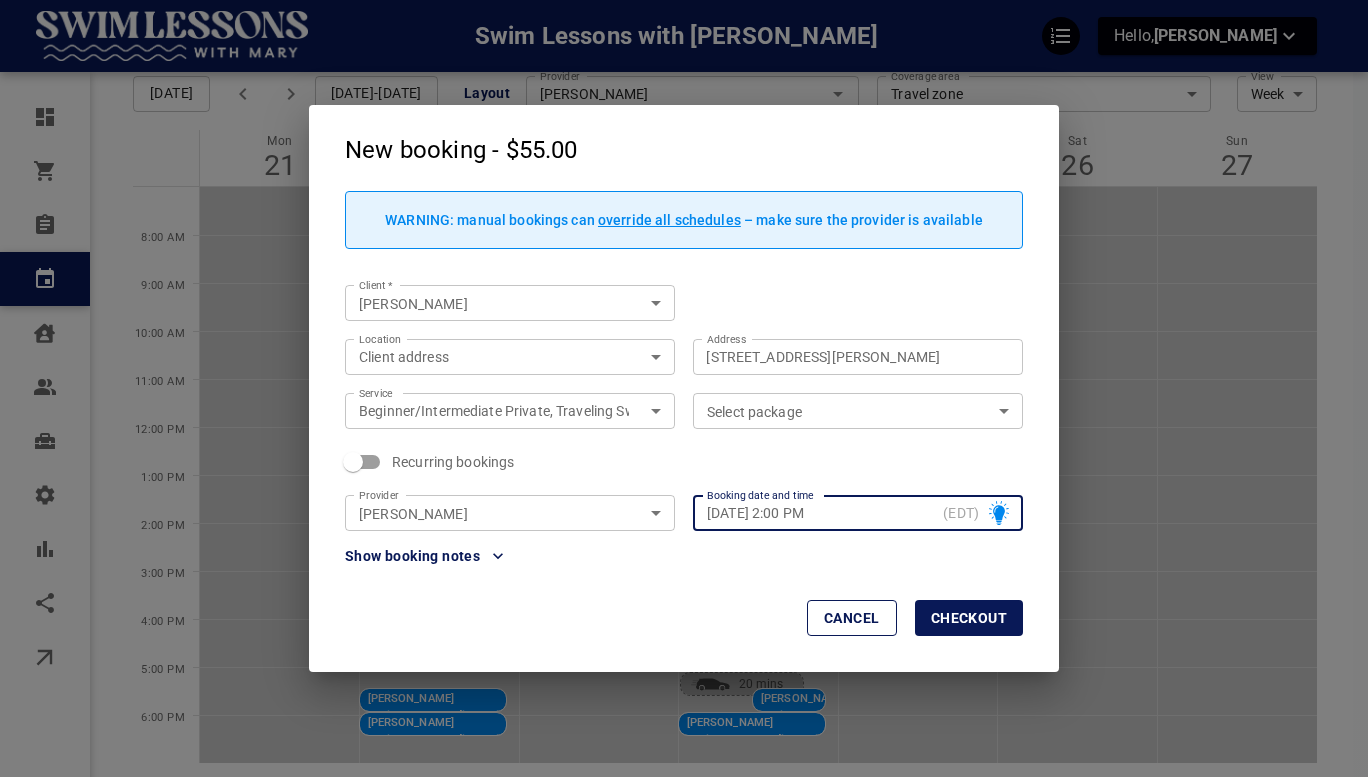 click on "[DATE] 2:00 PM" at bounding box center [821, 513] 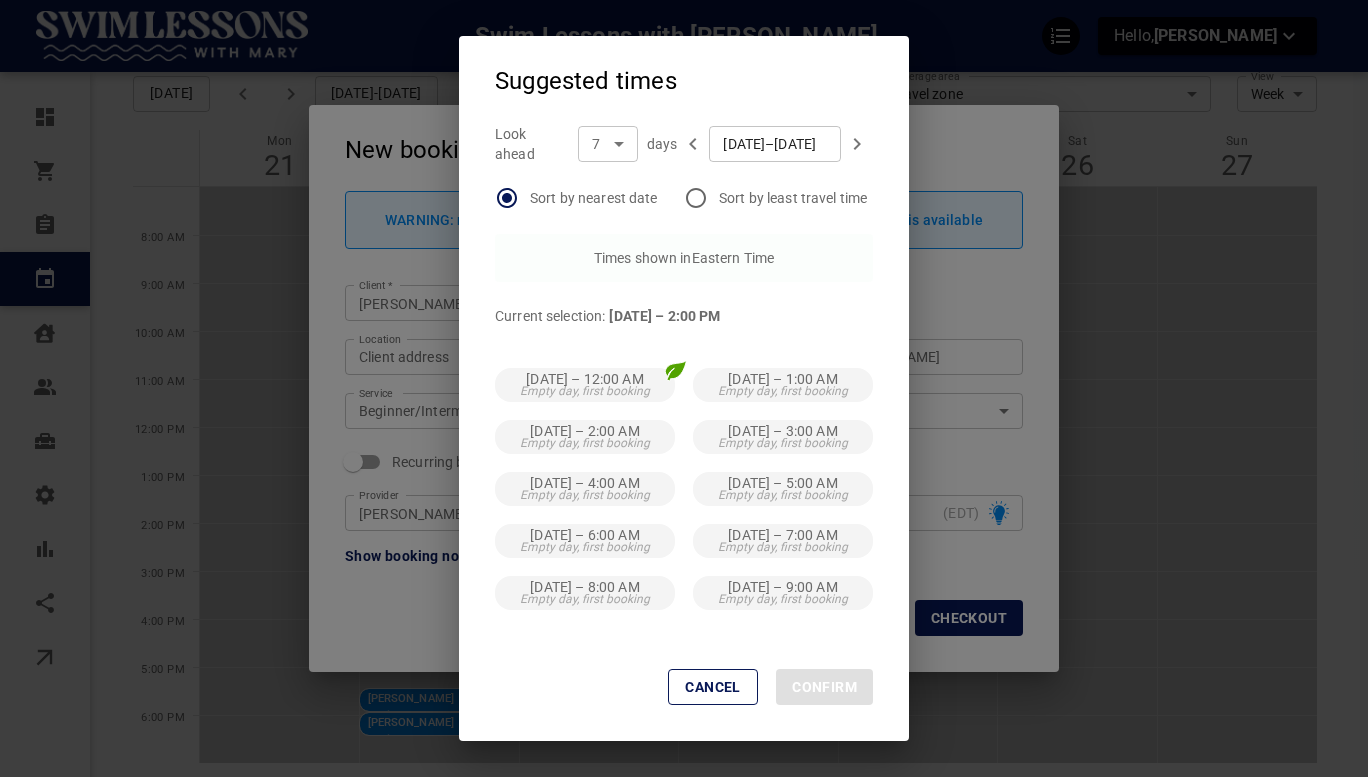 scroll, scrollTop: 25, scrollLeft: 0, axis: vertical 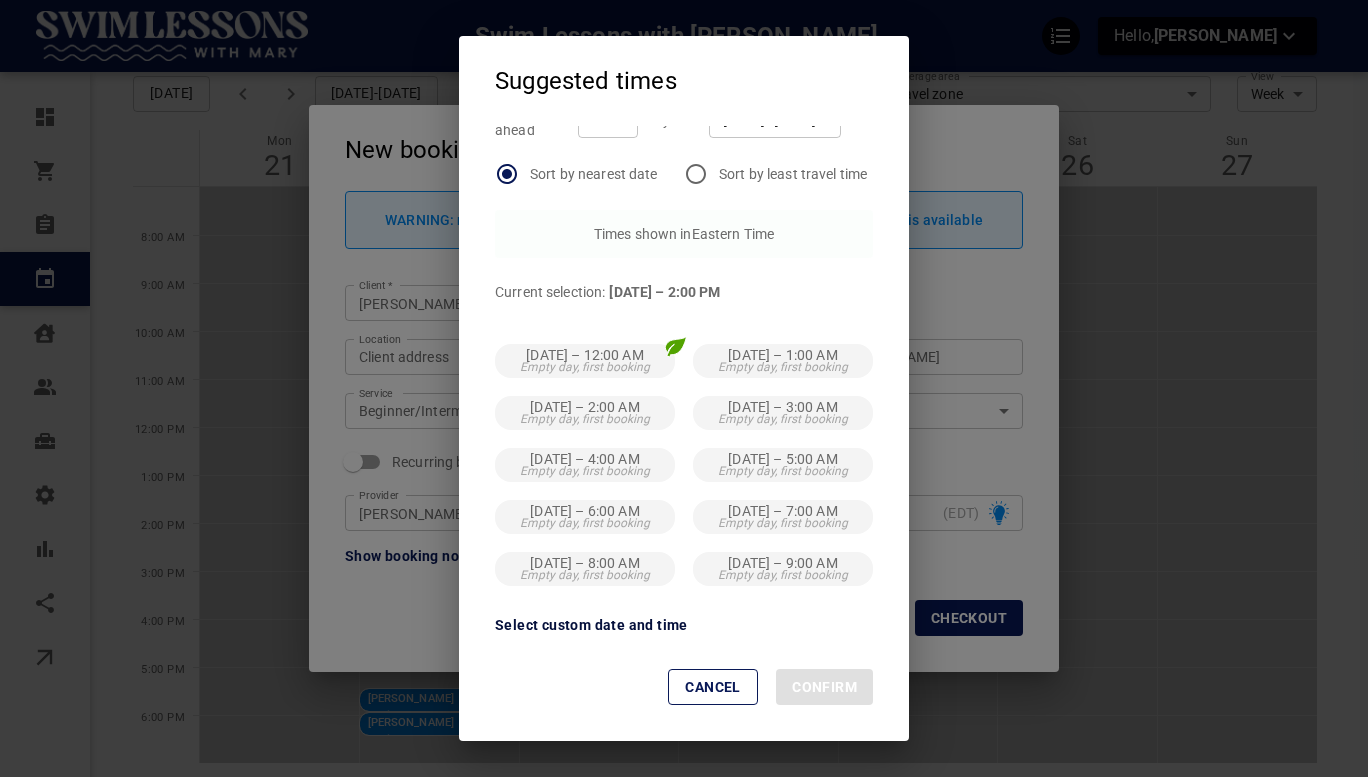 click on "Select custom date and time" at bounding box center [591, 625] 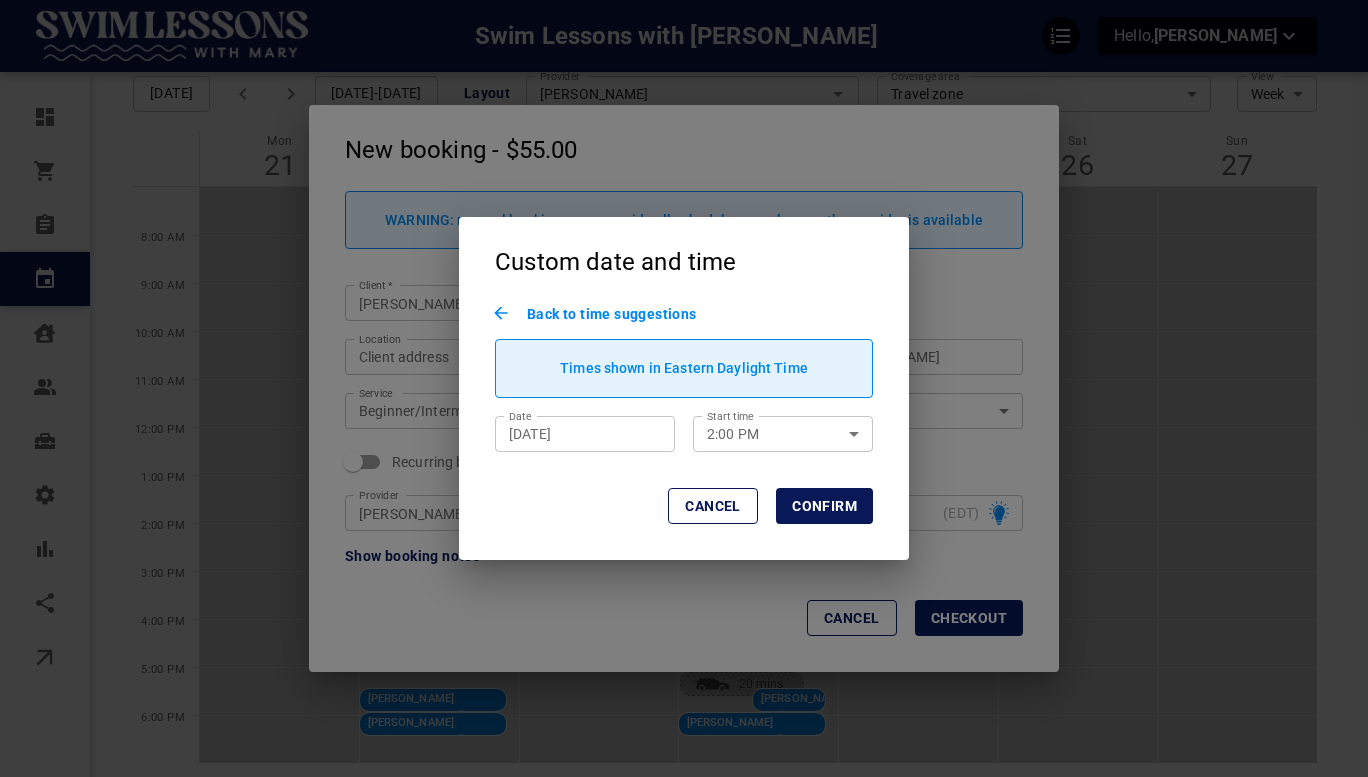 click on "[DATE]" at bounding box center (585, 434) 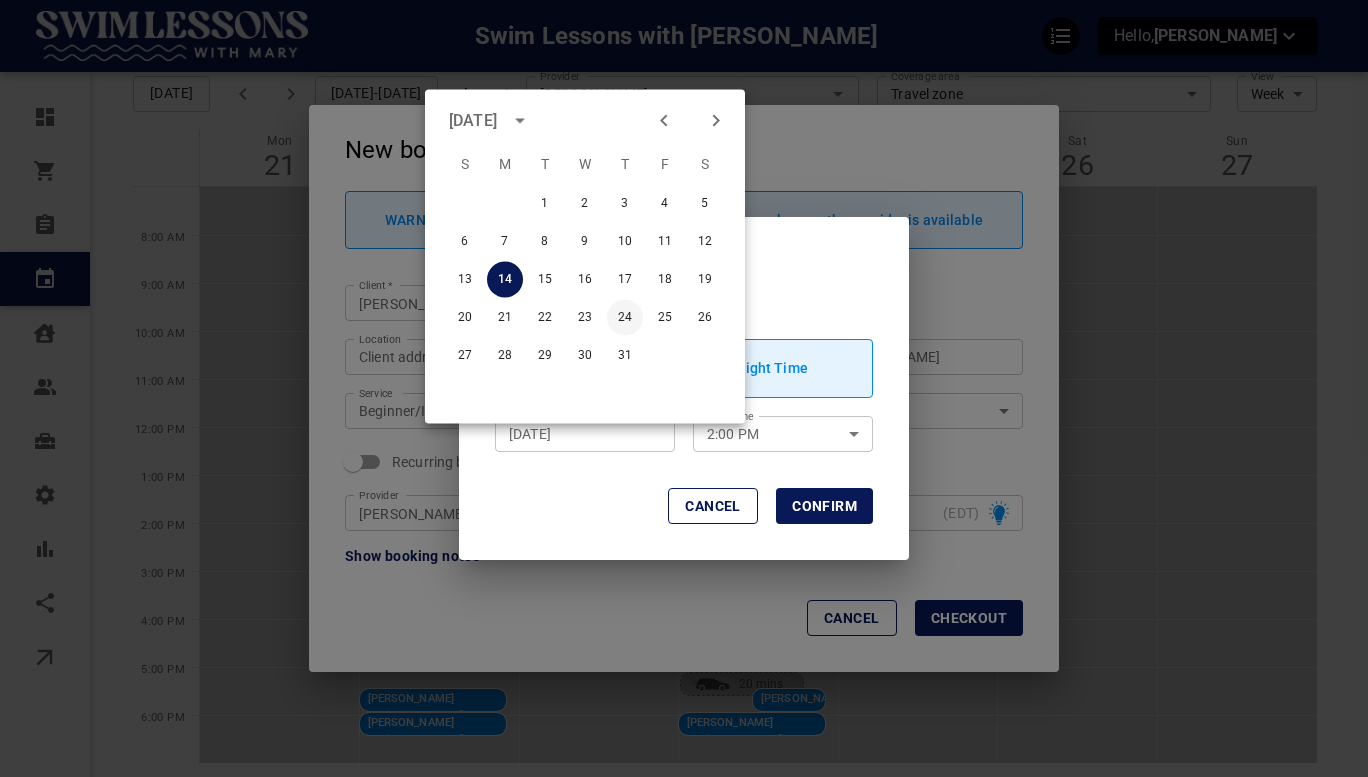click on "24" at bounding box center [625, 318] 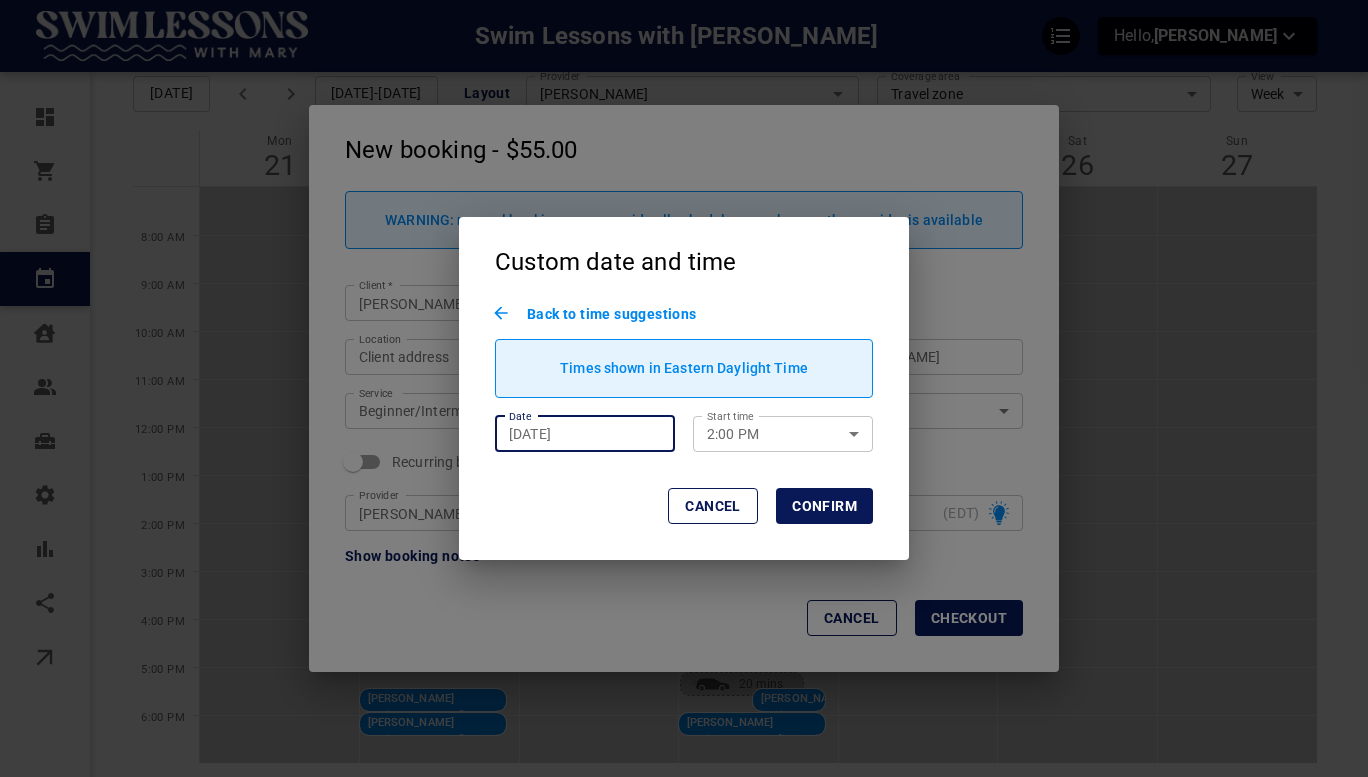 click on "2:00 PM" at bounding box center [761, 433] 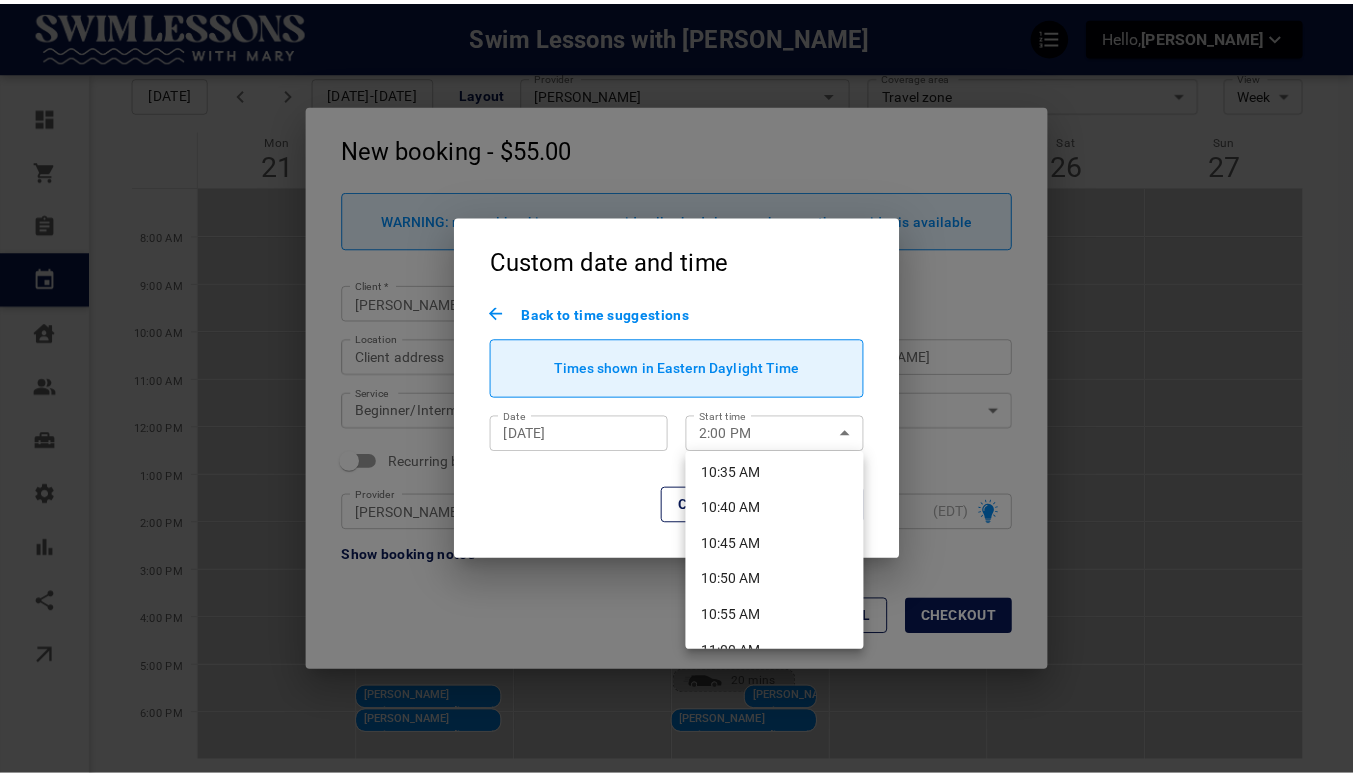 scroll, scrollTop: 4576, scrollLeft: 0, axis: vertical 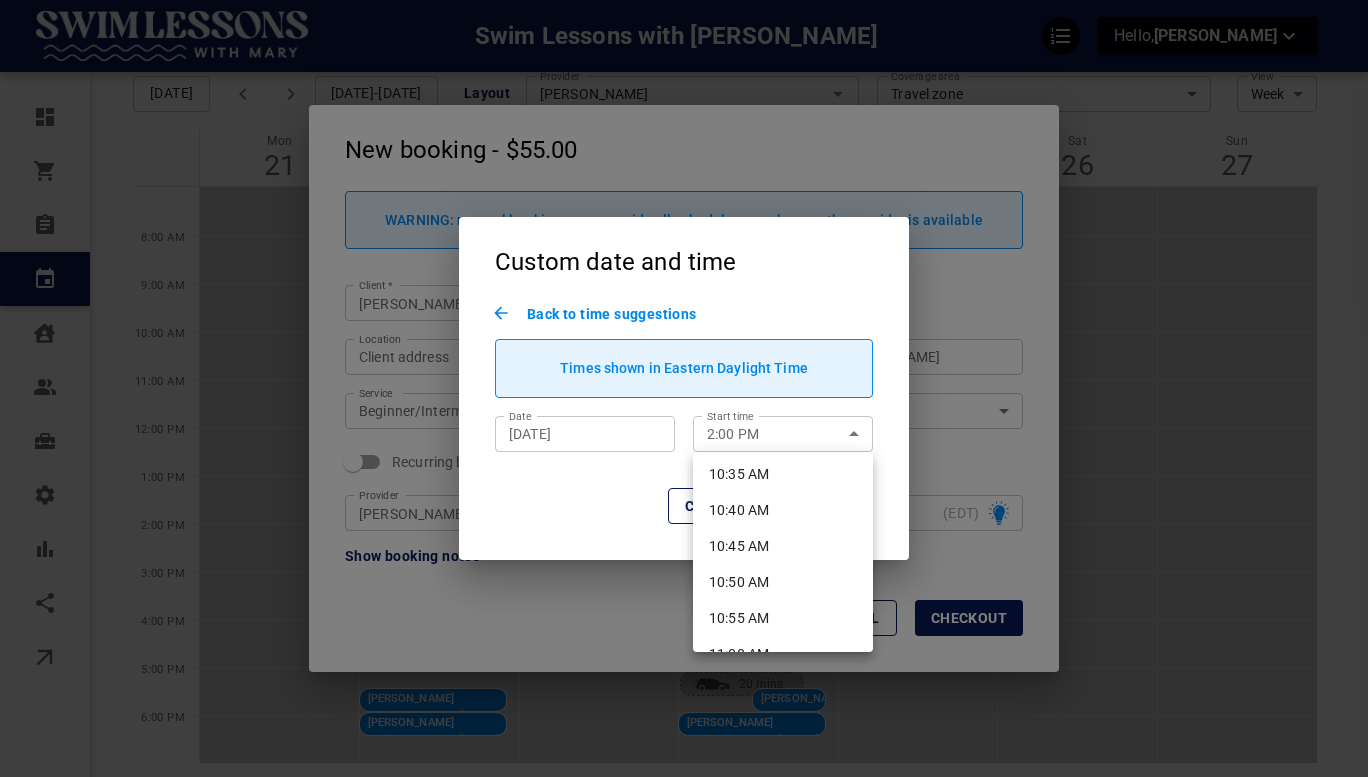 click on "10:45 AM" at bounding box center [783, 546] 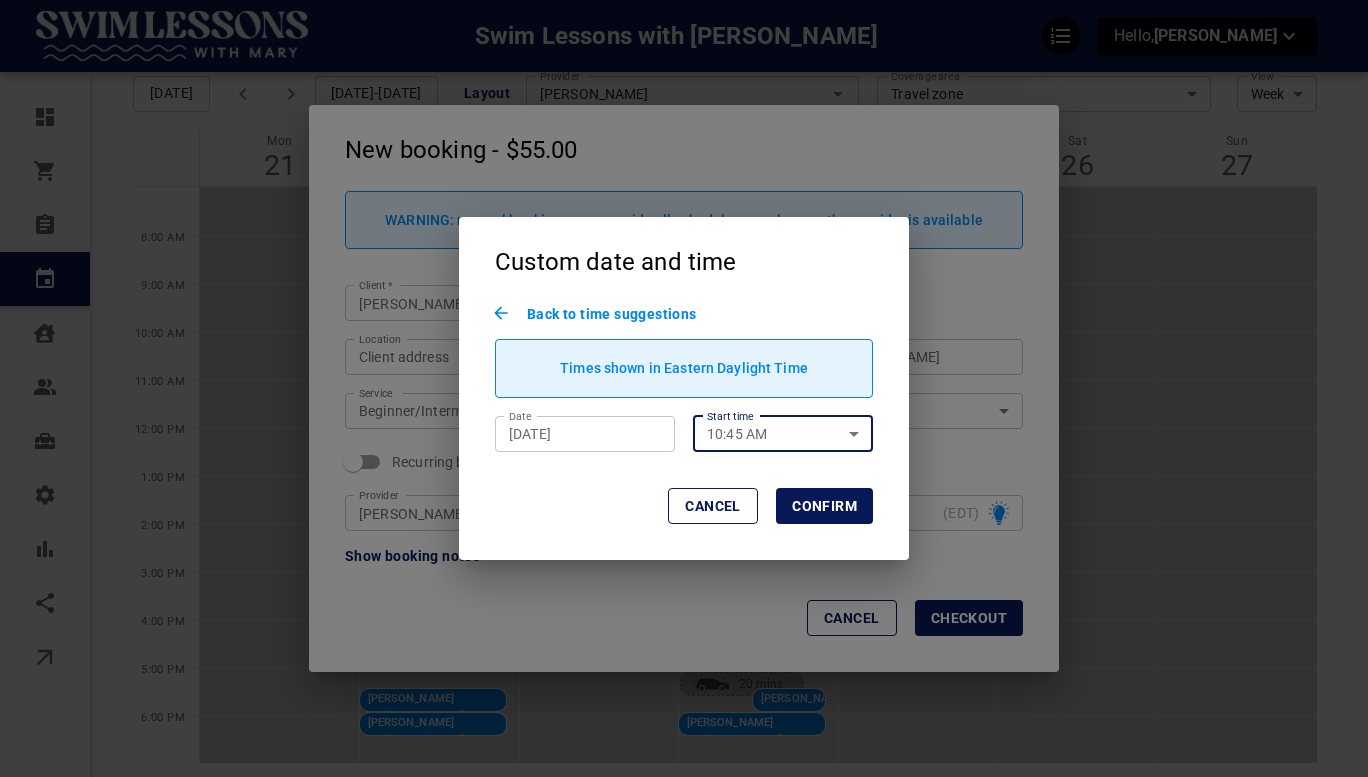 click on "Confirm" at bounding box center [824, 506] 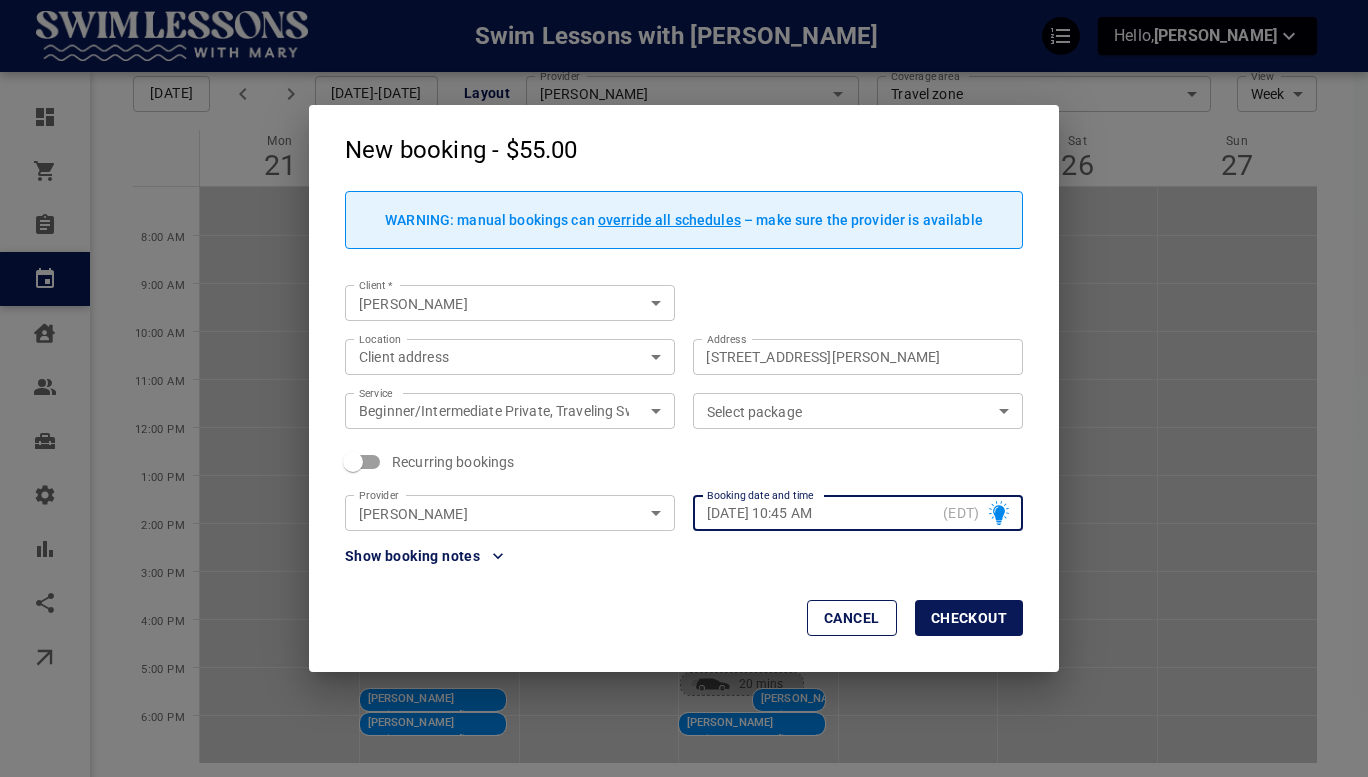 click on "Checkout" at bounding box center (969, 618) 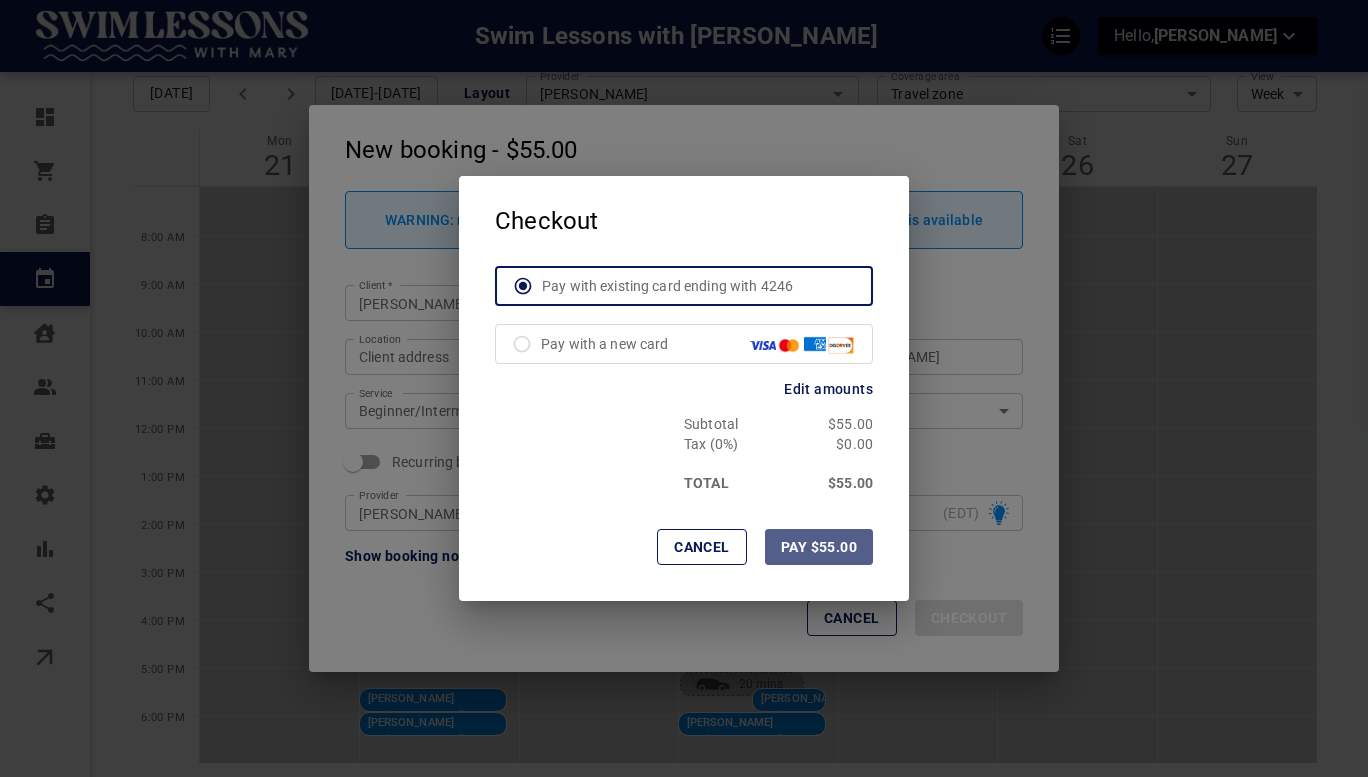 click on "Pay $55.00" at bounding box center [819, 547] 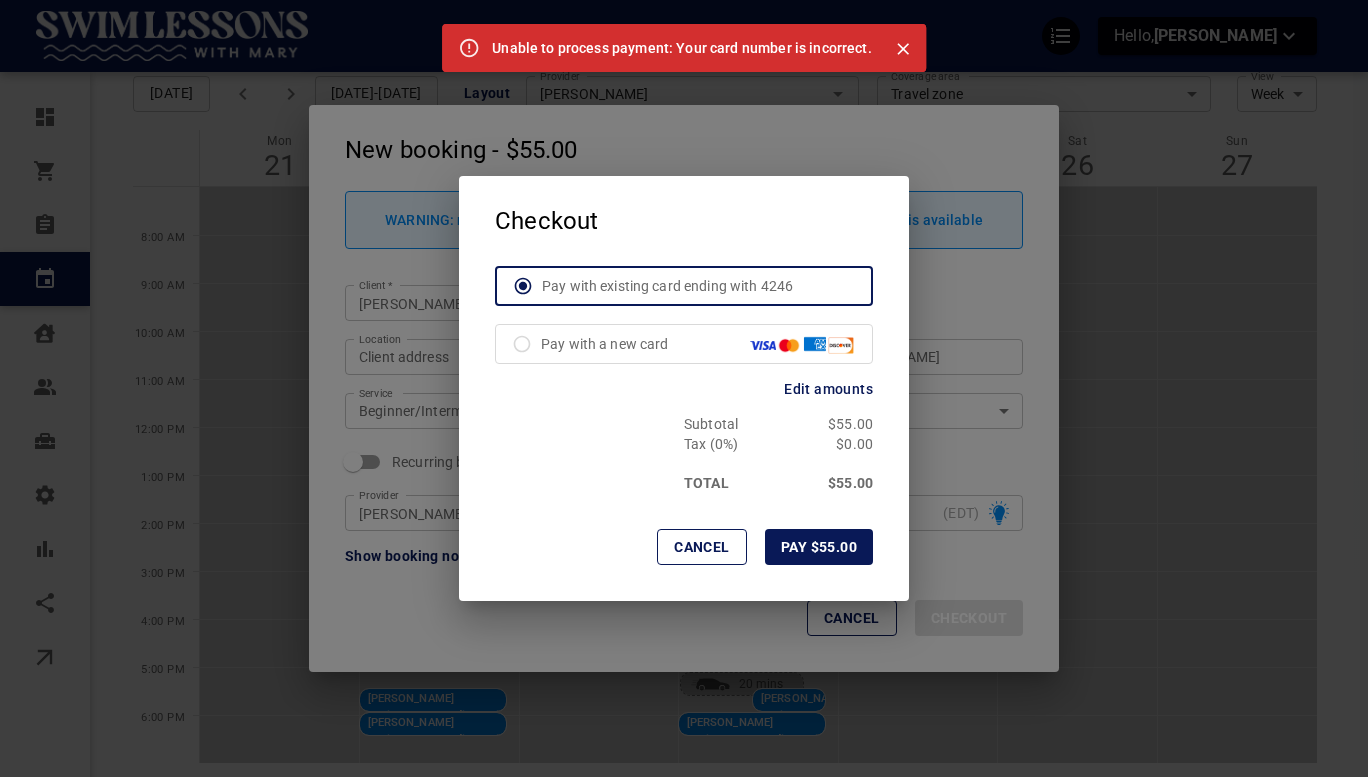 click on "Cancel" at bounding box center [702, 547] 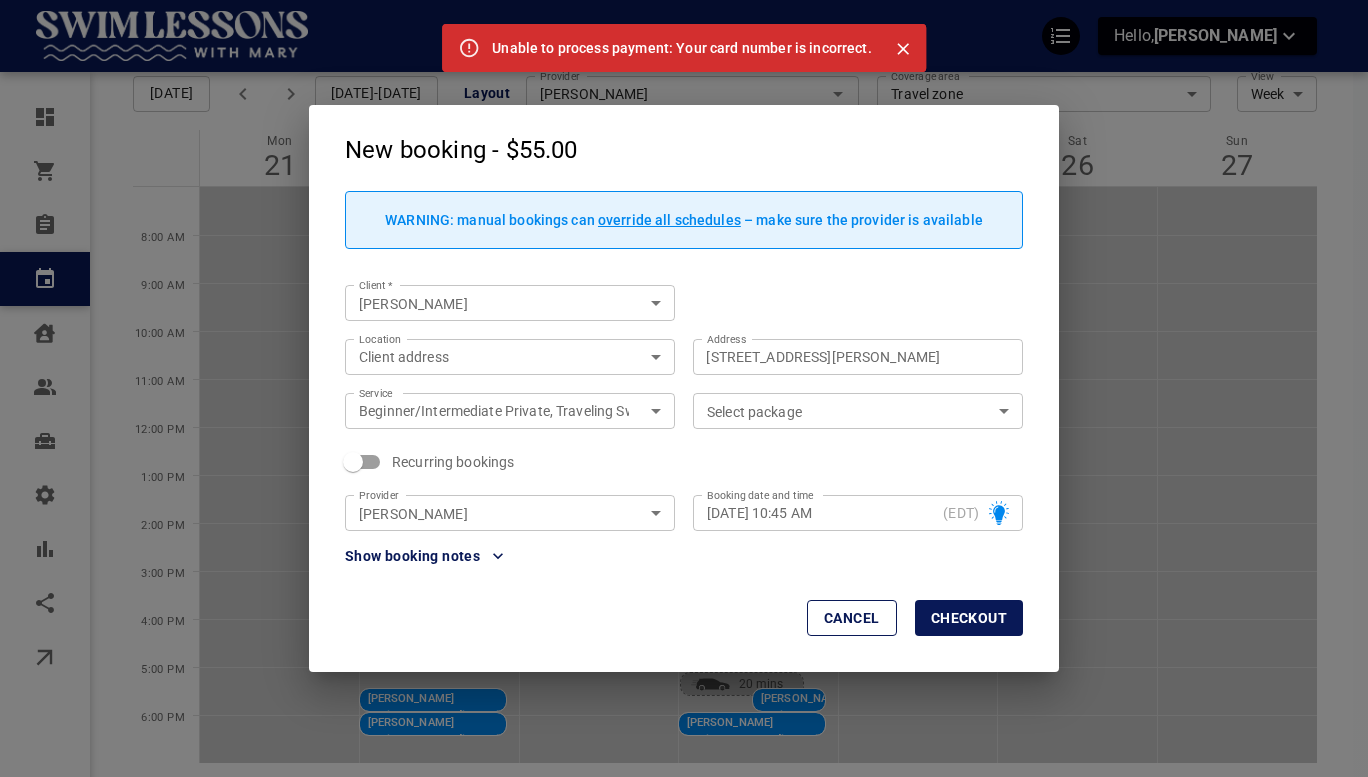 click on "Cancel" at bounding box center (852, 618) 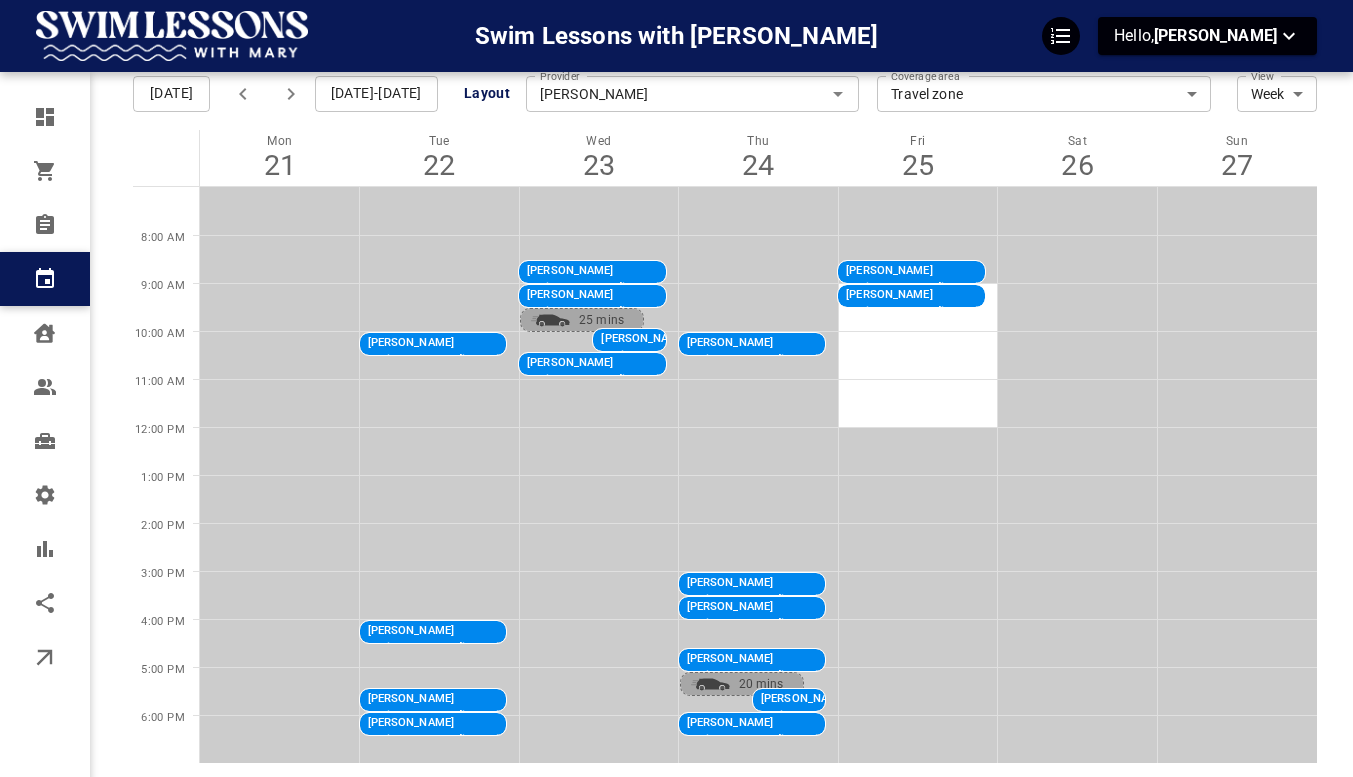 click on "[PERSON_NAME]" at bounding box center (859, 343) 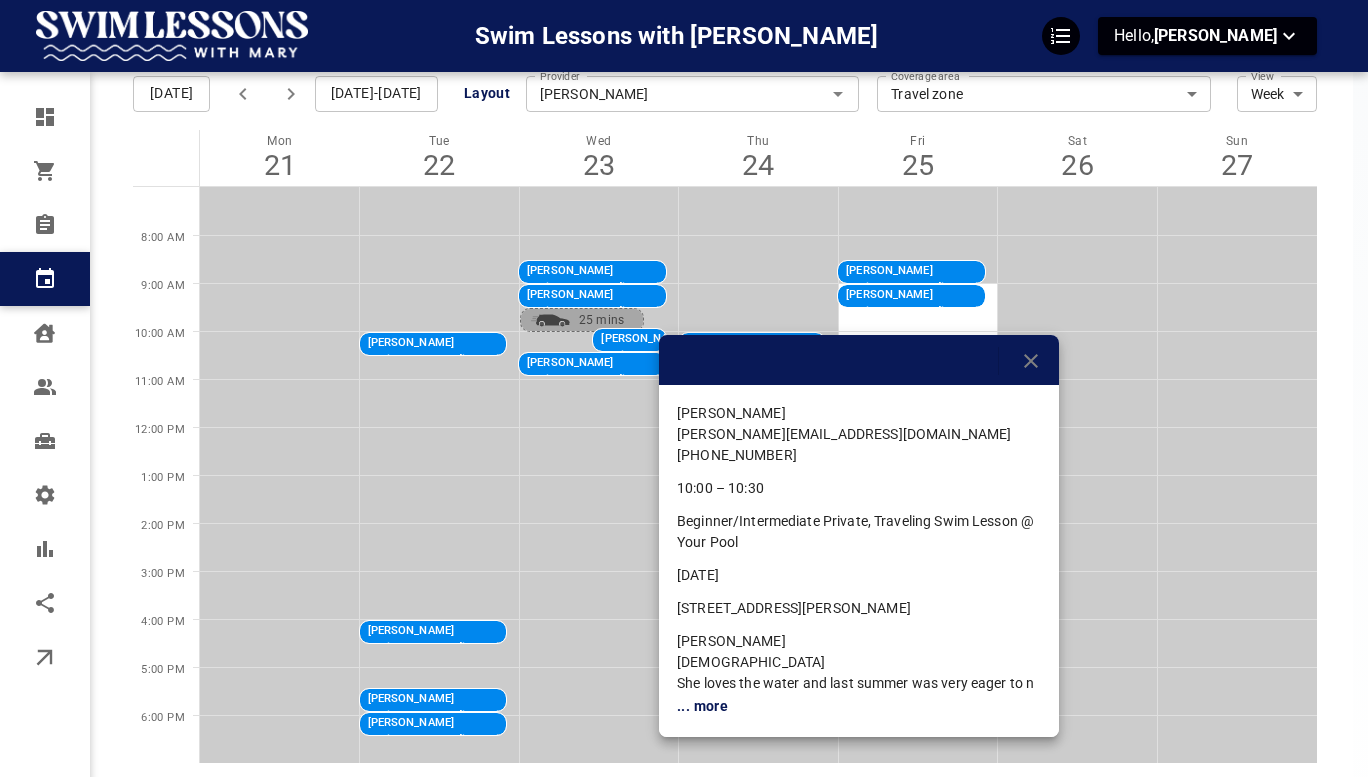 click 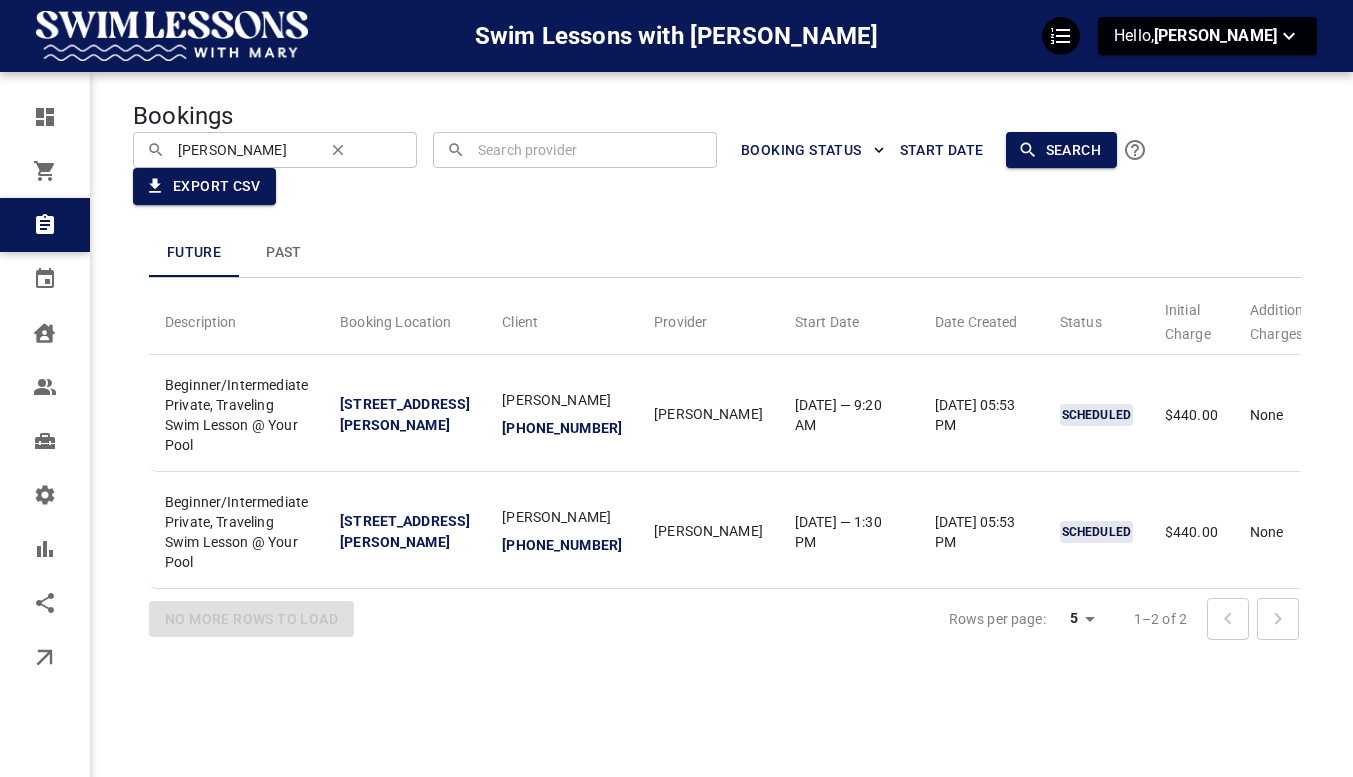 scroll, scrollTop: 24, scrollLeft: 0, axis: vertical 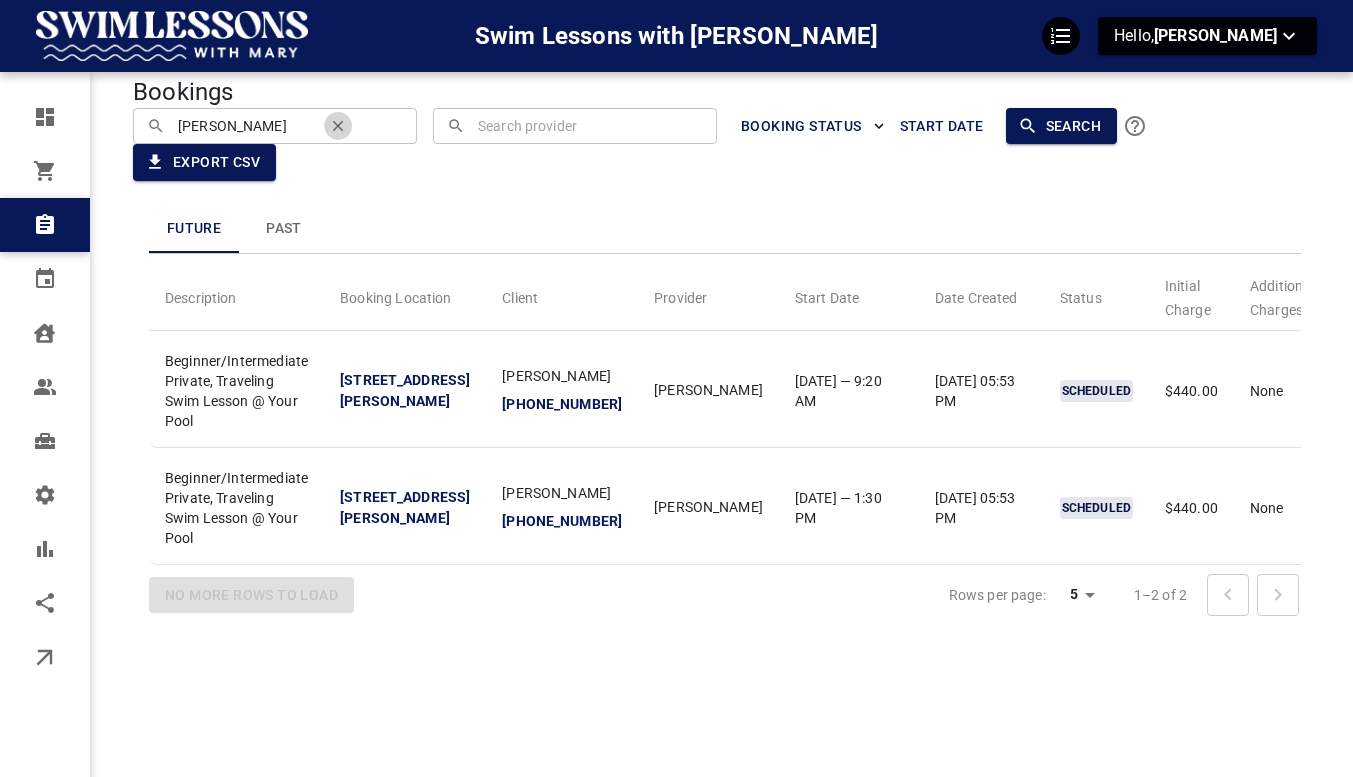 click 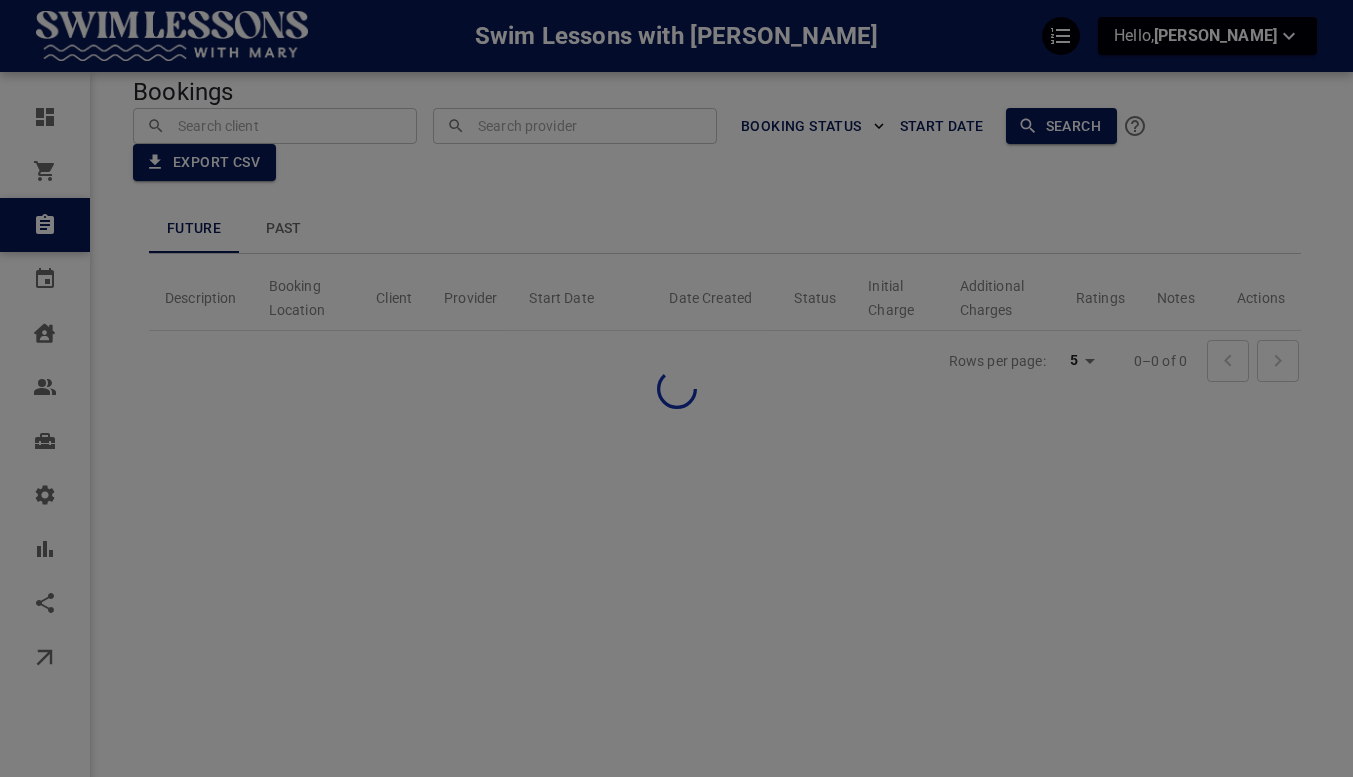 click at bounding box center [676, 388] 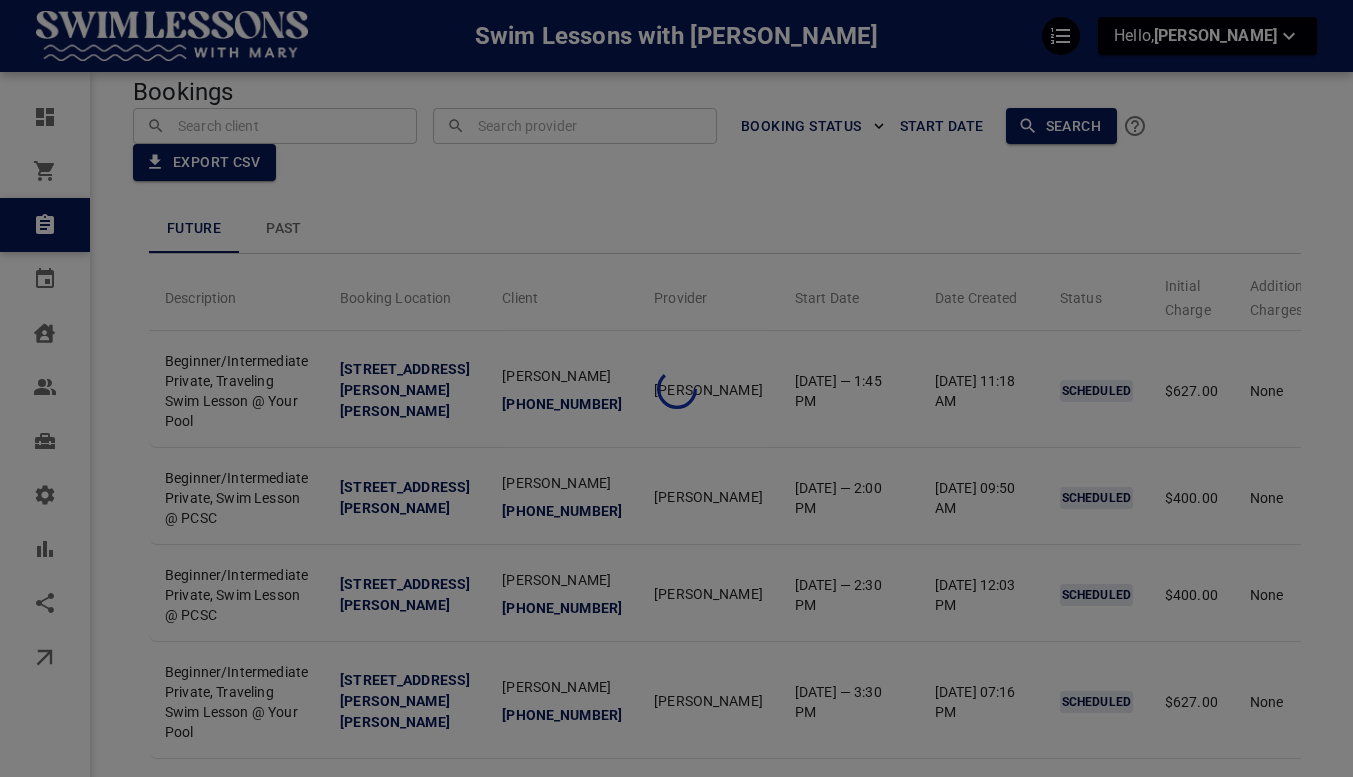 click at bounding box center [676, 388] 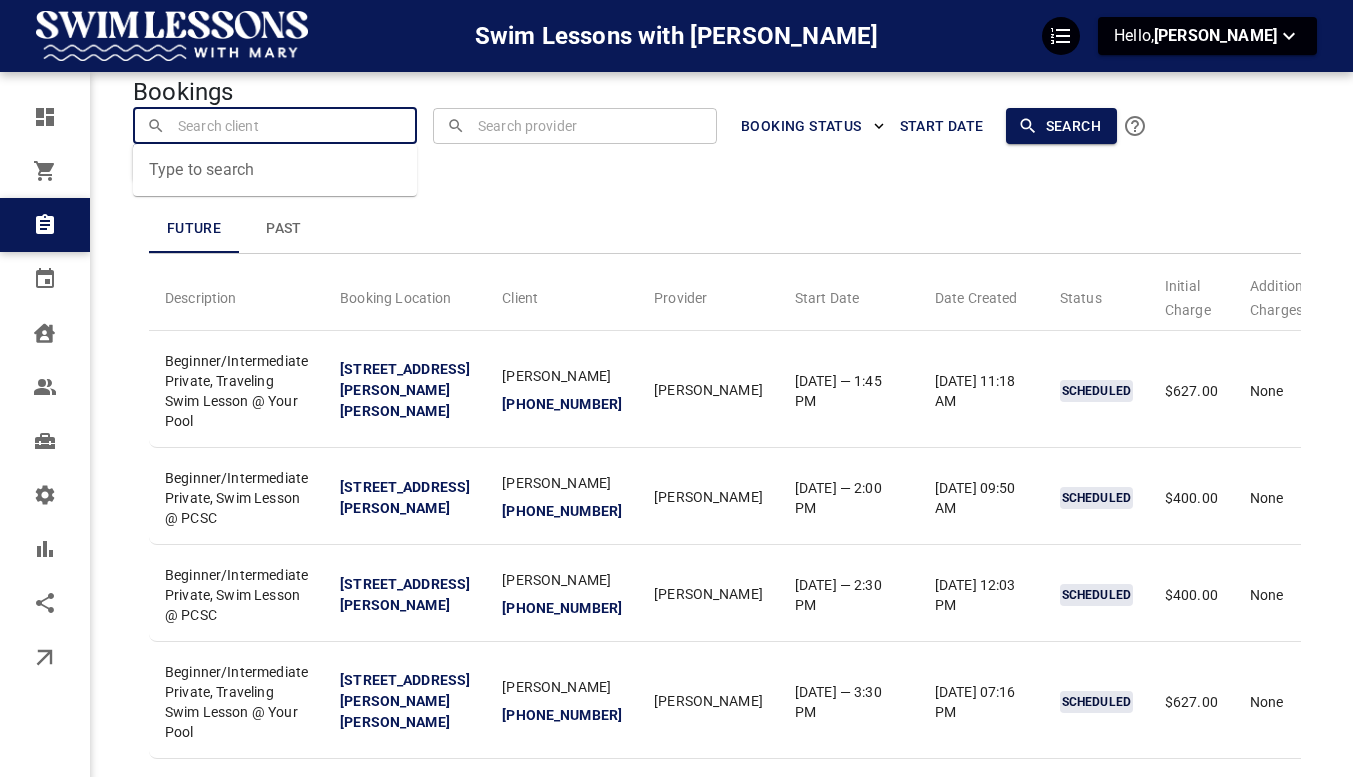 click at bounding box center [275, 125] 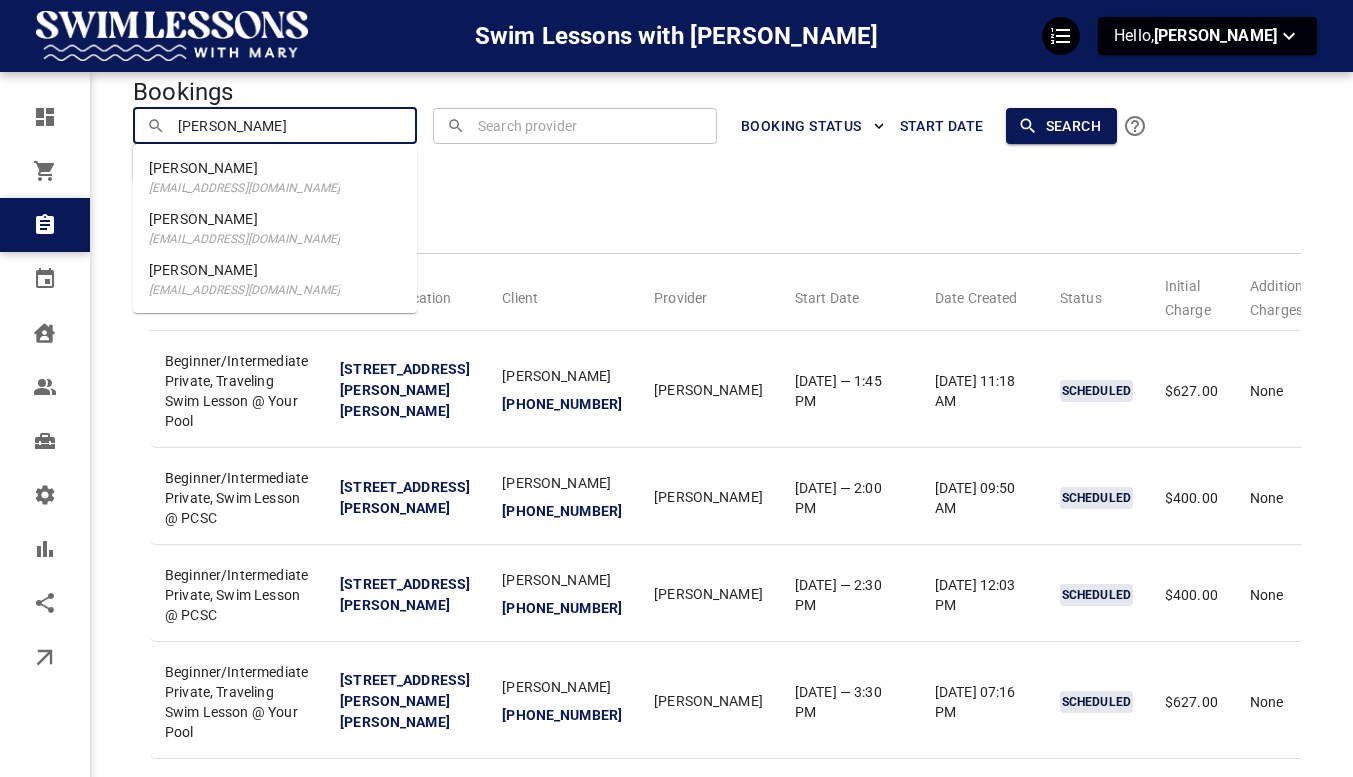click on "Brittany Carlson" at bounding box center (244, 219) 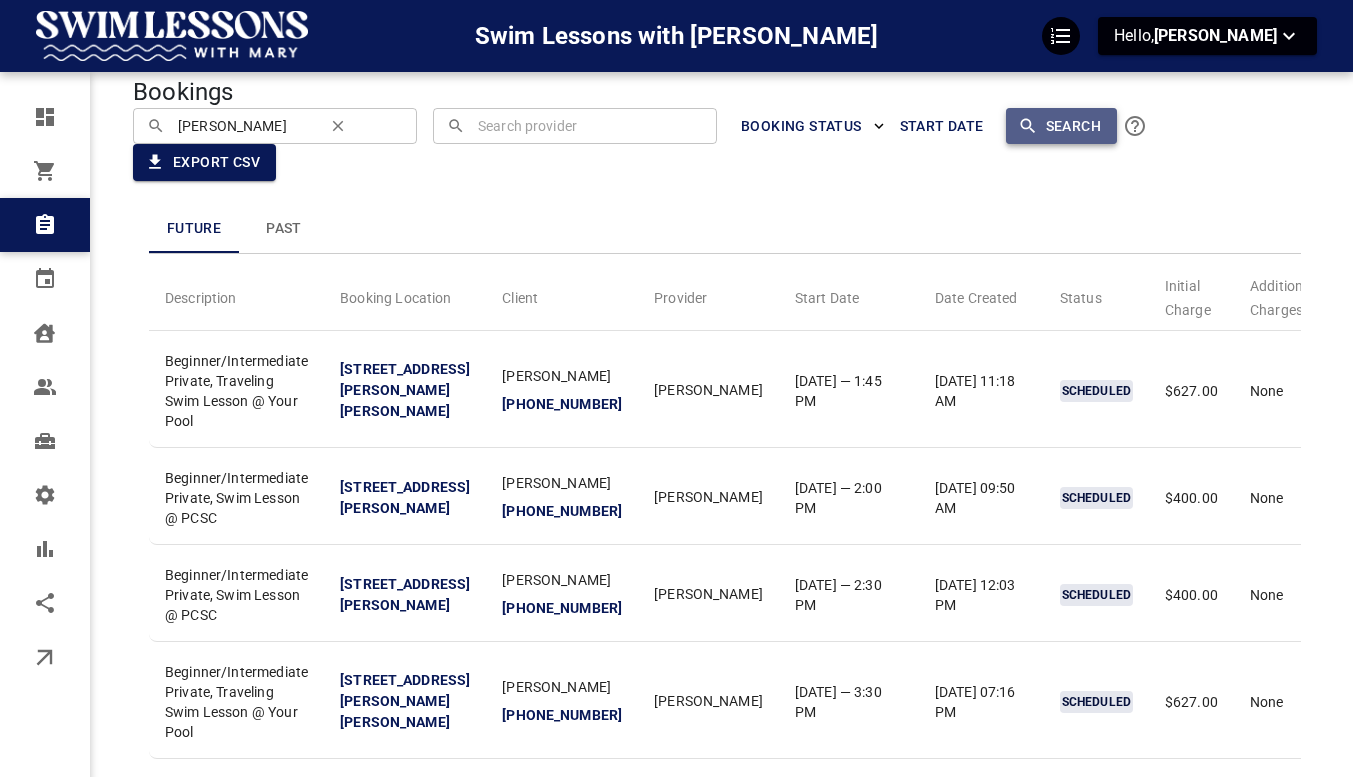 click on "Search" at bounding box center (1061, 126) 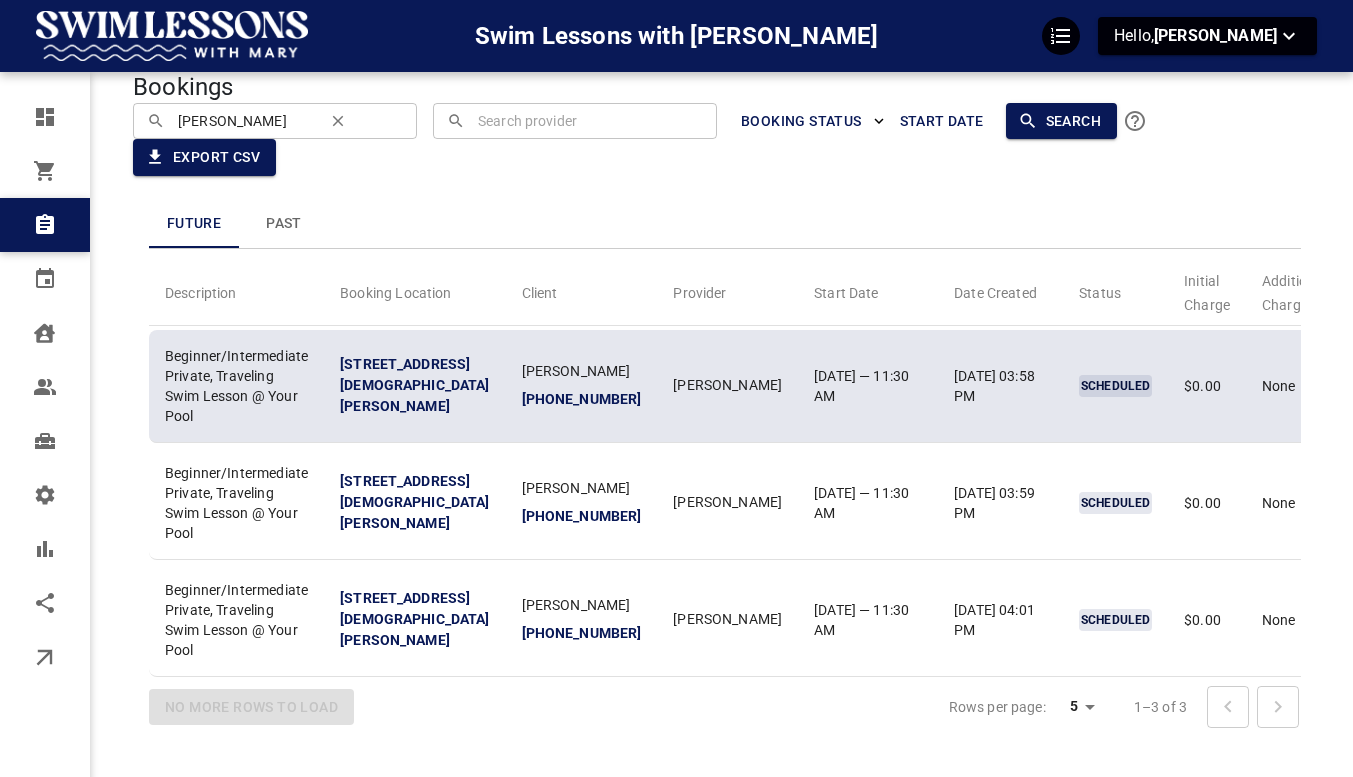 scroll, scrollTop: 23, scrollLeft: 0, axis: vertical 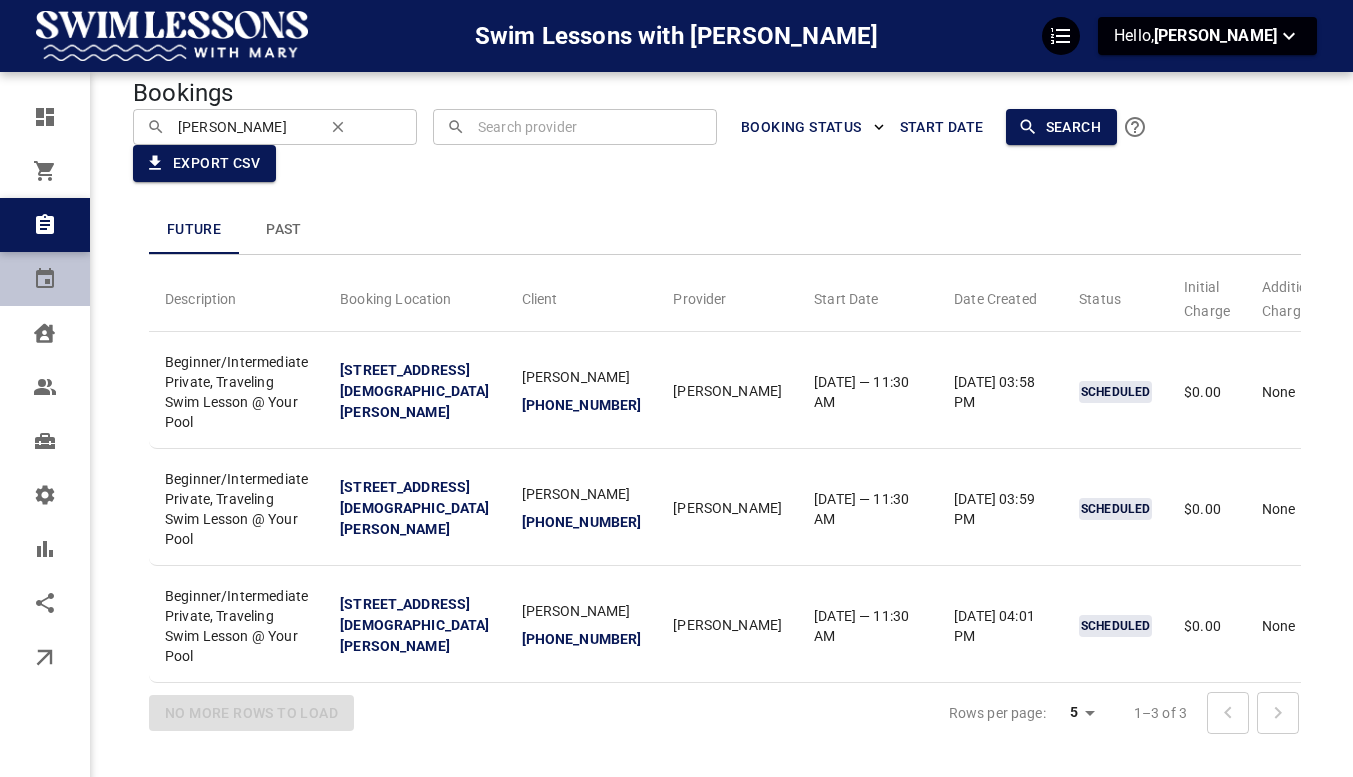 type 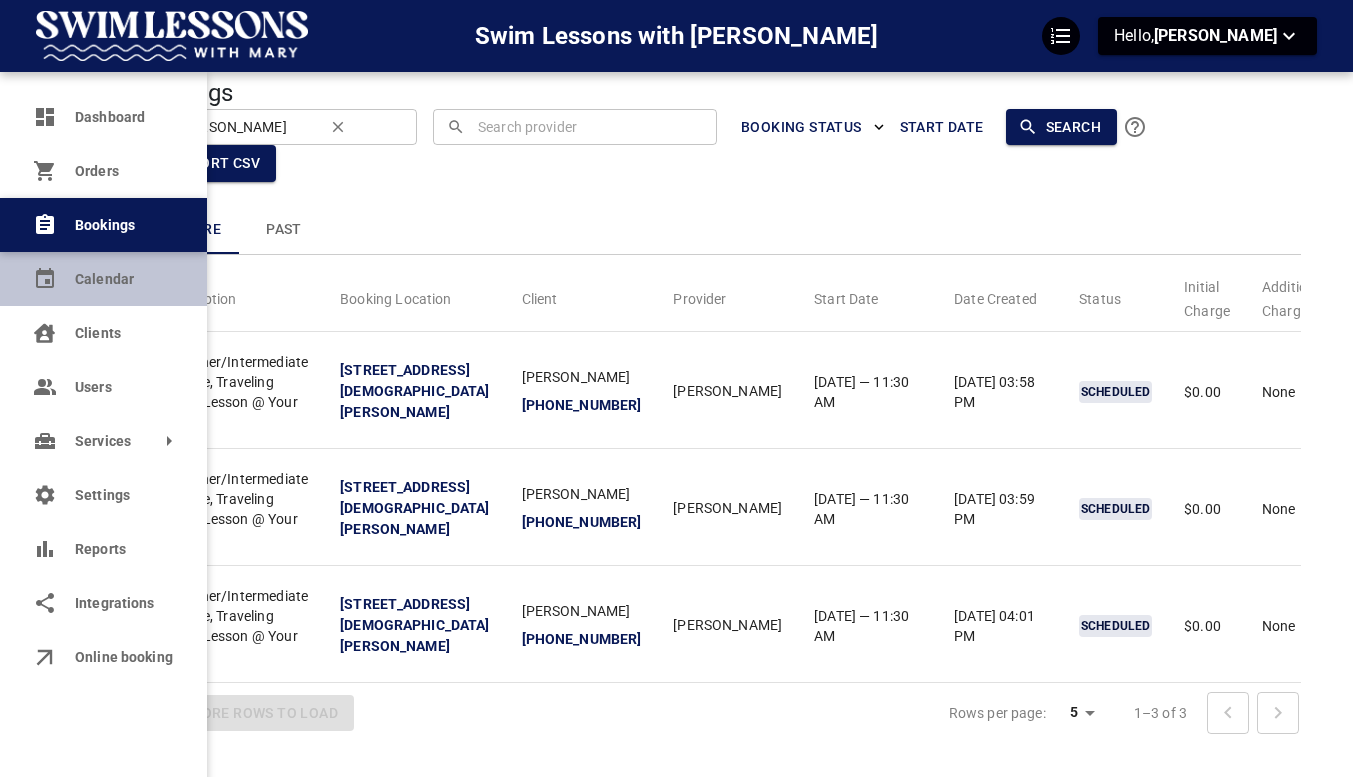 click on "Calendar" at bounding box center (103, 279) 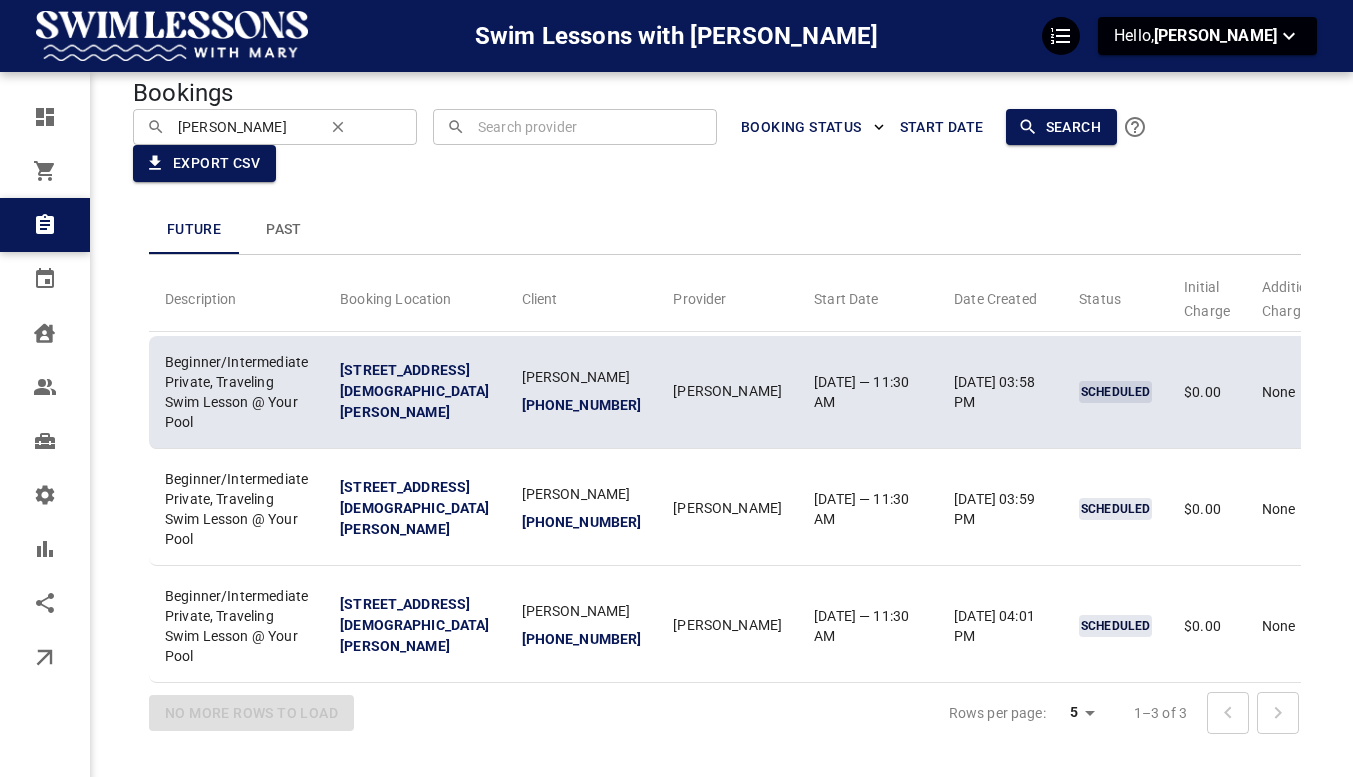 scroll, scrollTop: 349, scrollLeft: 0, axis: vertical 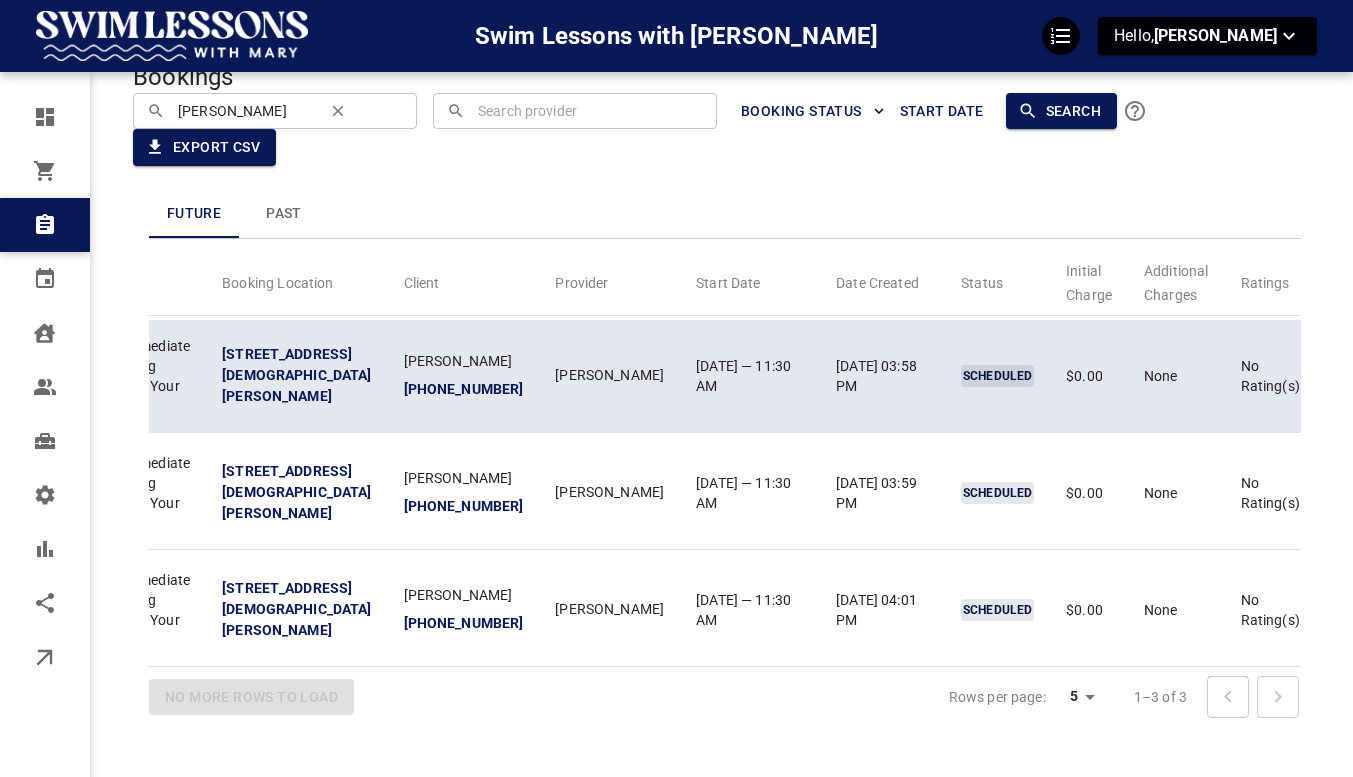 click 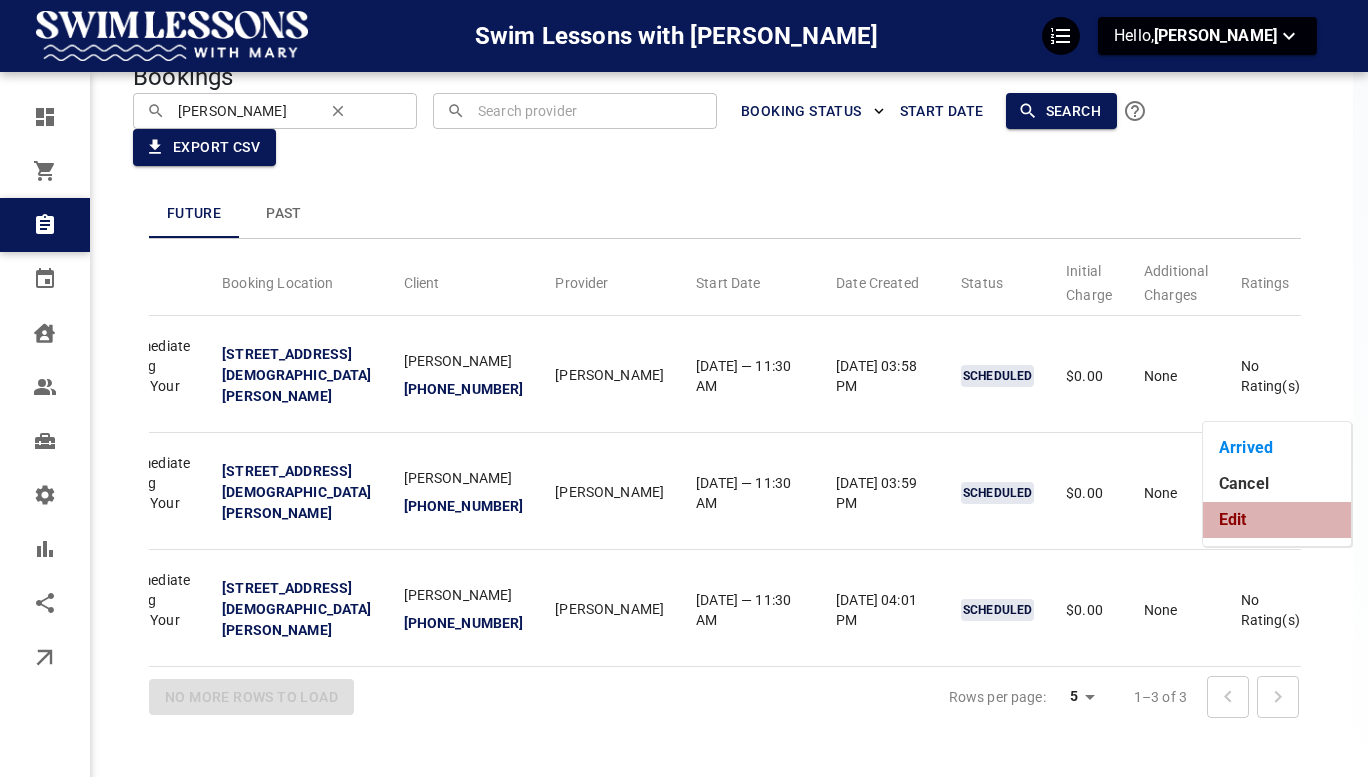 click on "Edit" at bounding box center (1277, 520) 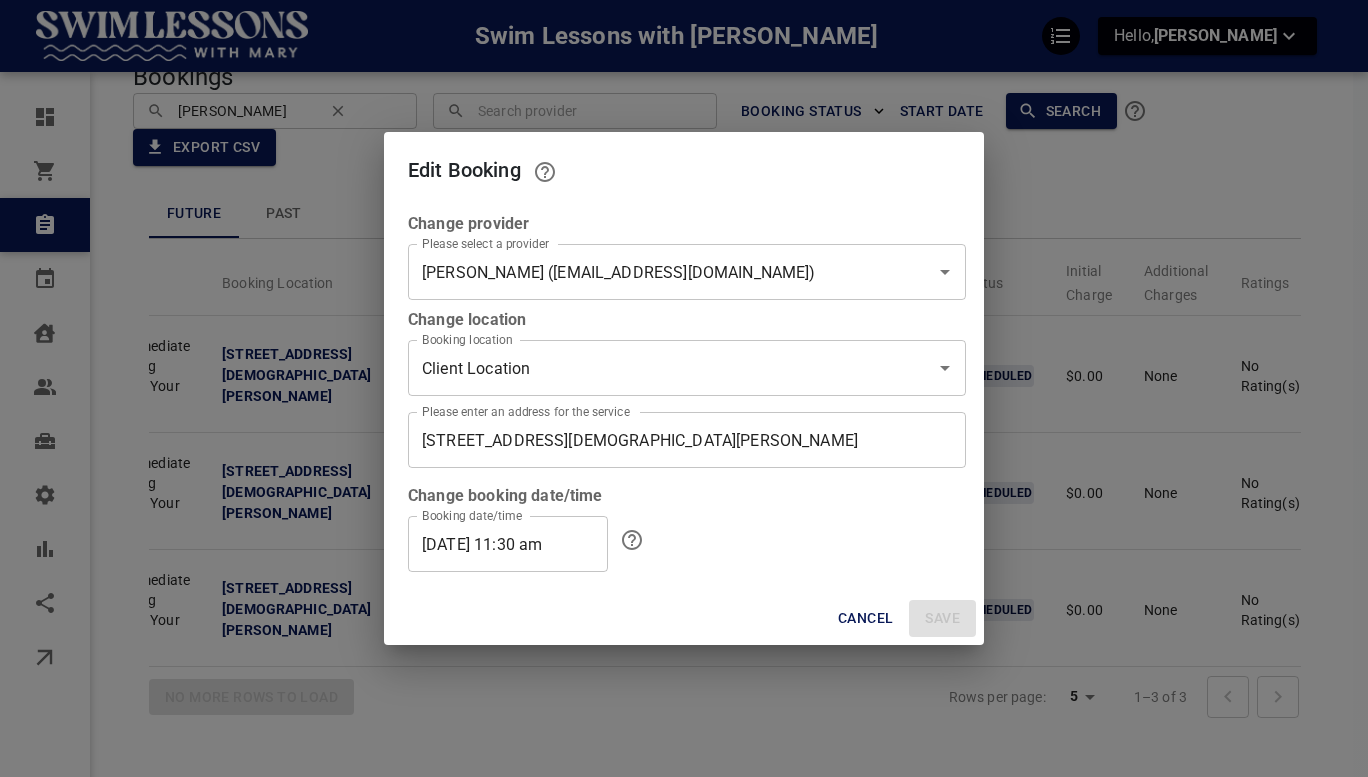 click on "07/15/2025 11:30 am" at bounding box center (508, 544) 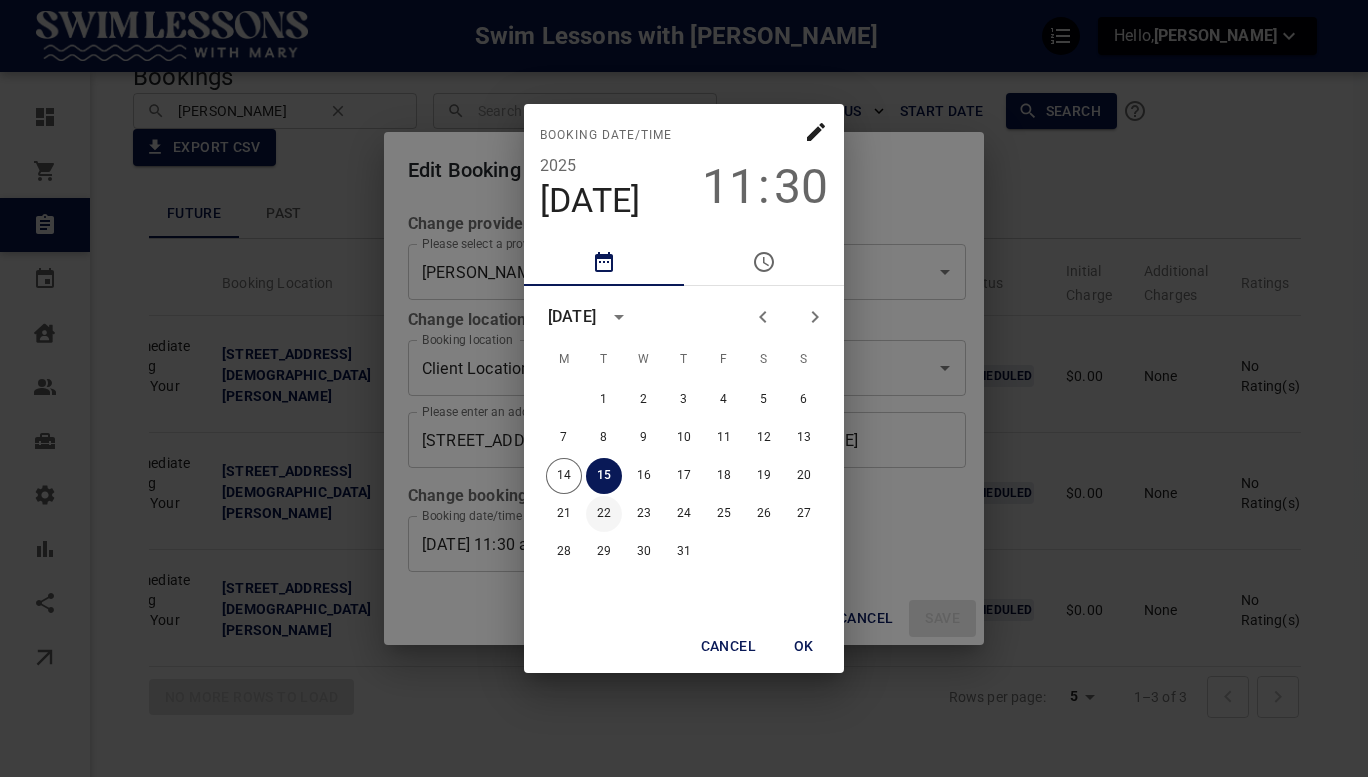 click on "22" at bounding box center [604, 514] 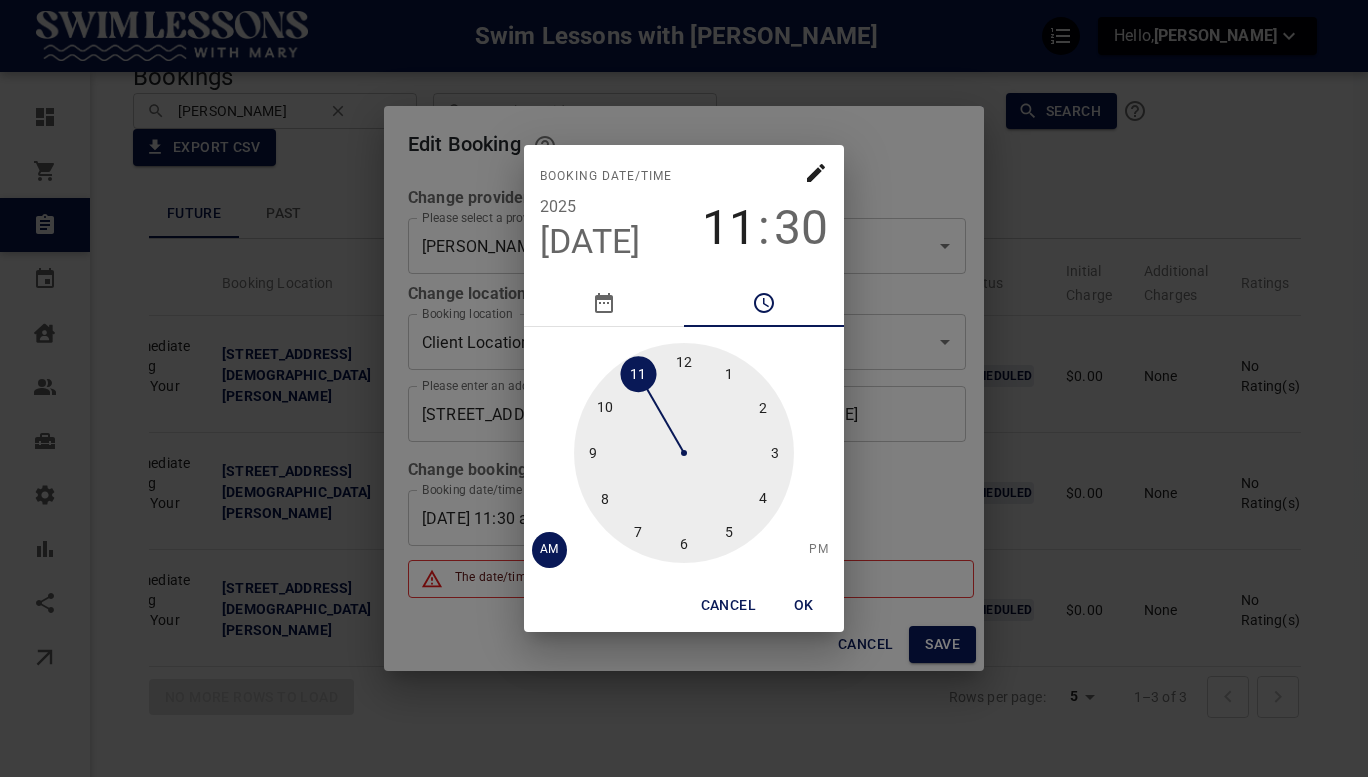 click at bounding box center (684, 453) 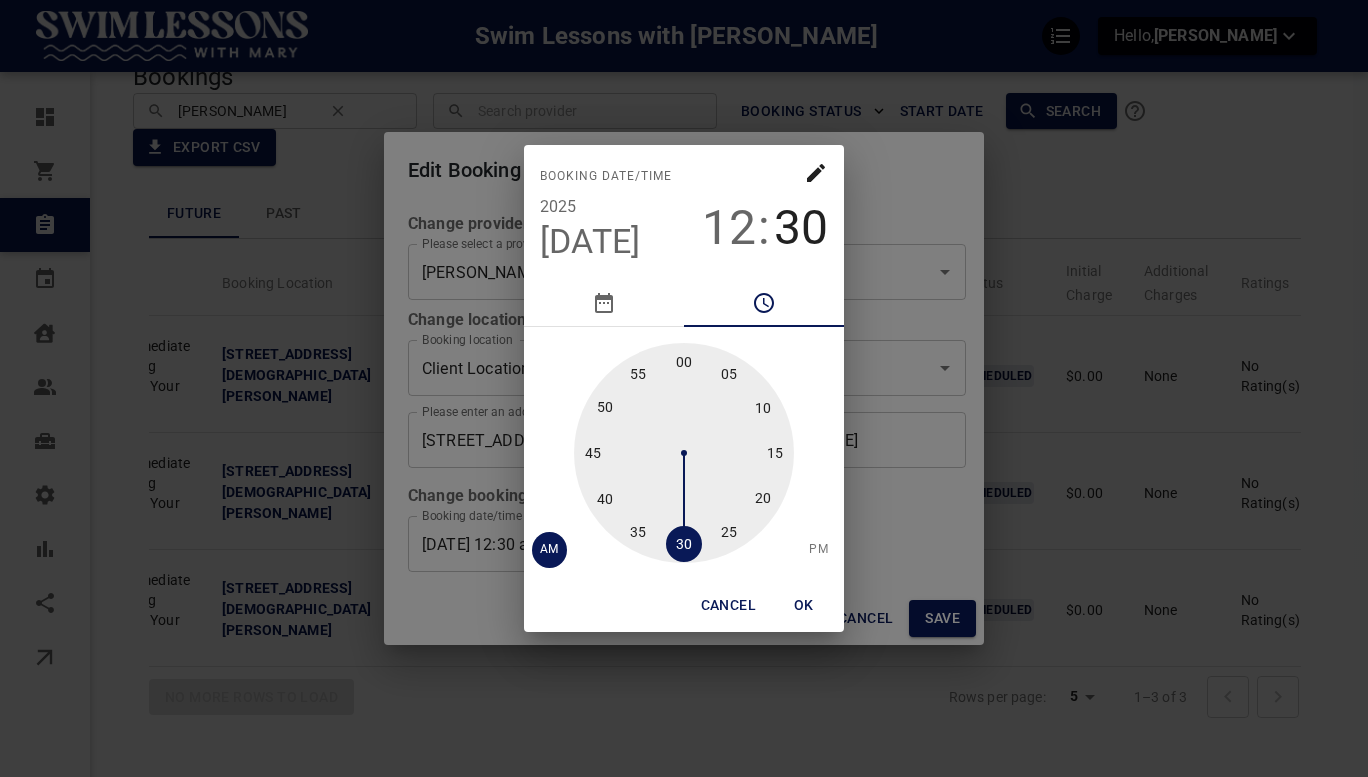 click at bounding box center (684, 453) 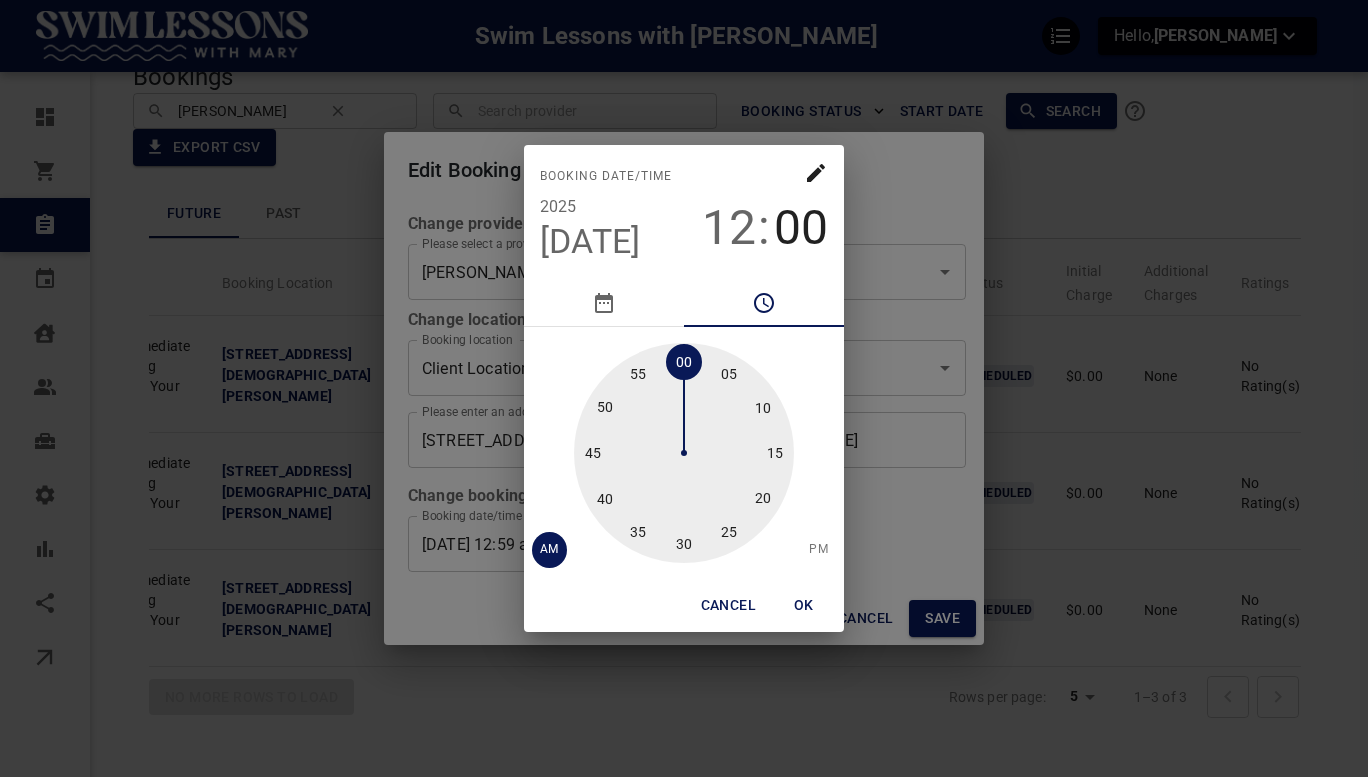 drag, startPoint x: 674, startPoint y: 364, endPoint x: 684, endPoint y: 368, distance: 10.770329 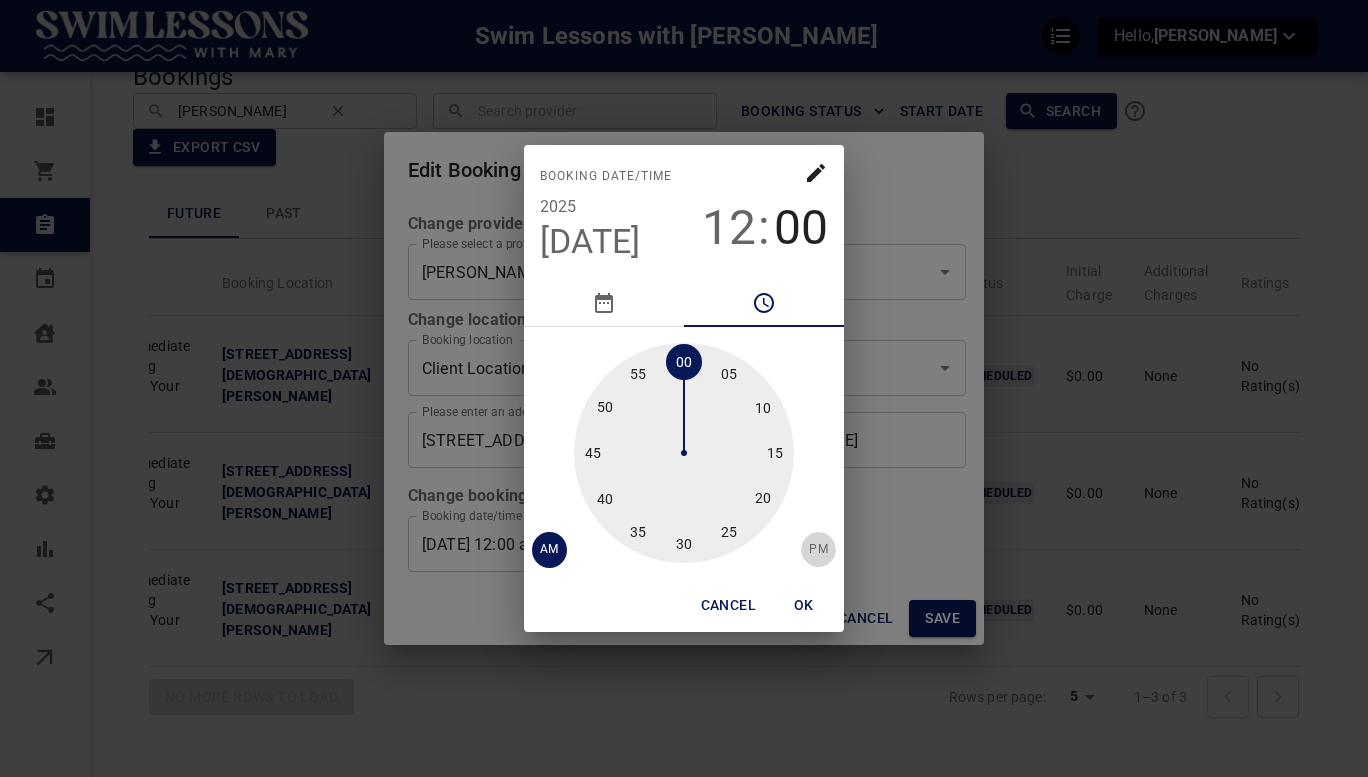 click on "PM" at bounding box center [818, 550] 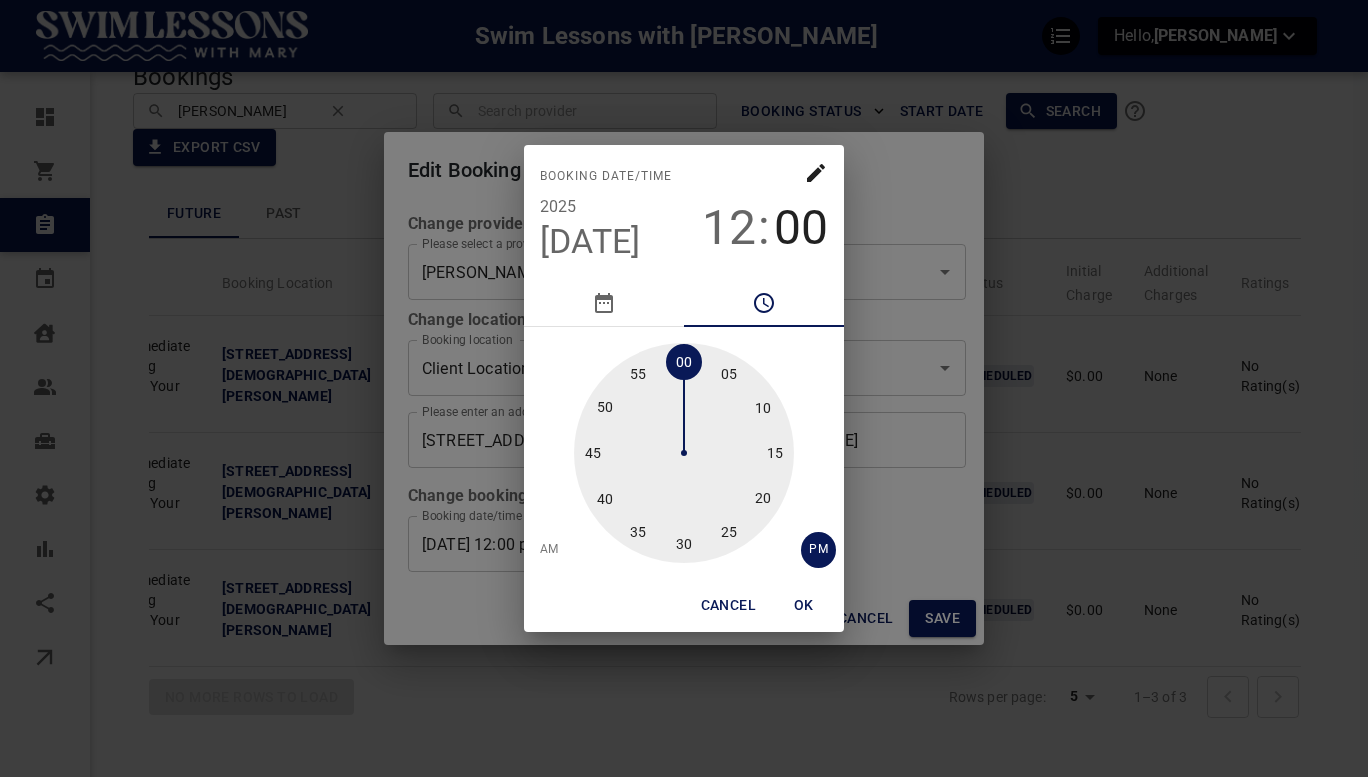 click on "OK" at bounding box center [804, 605] 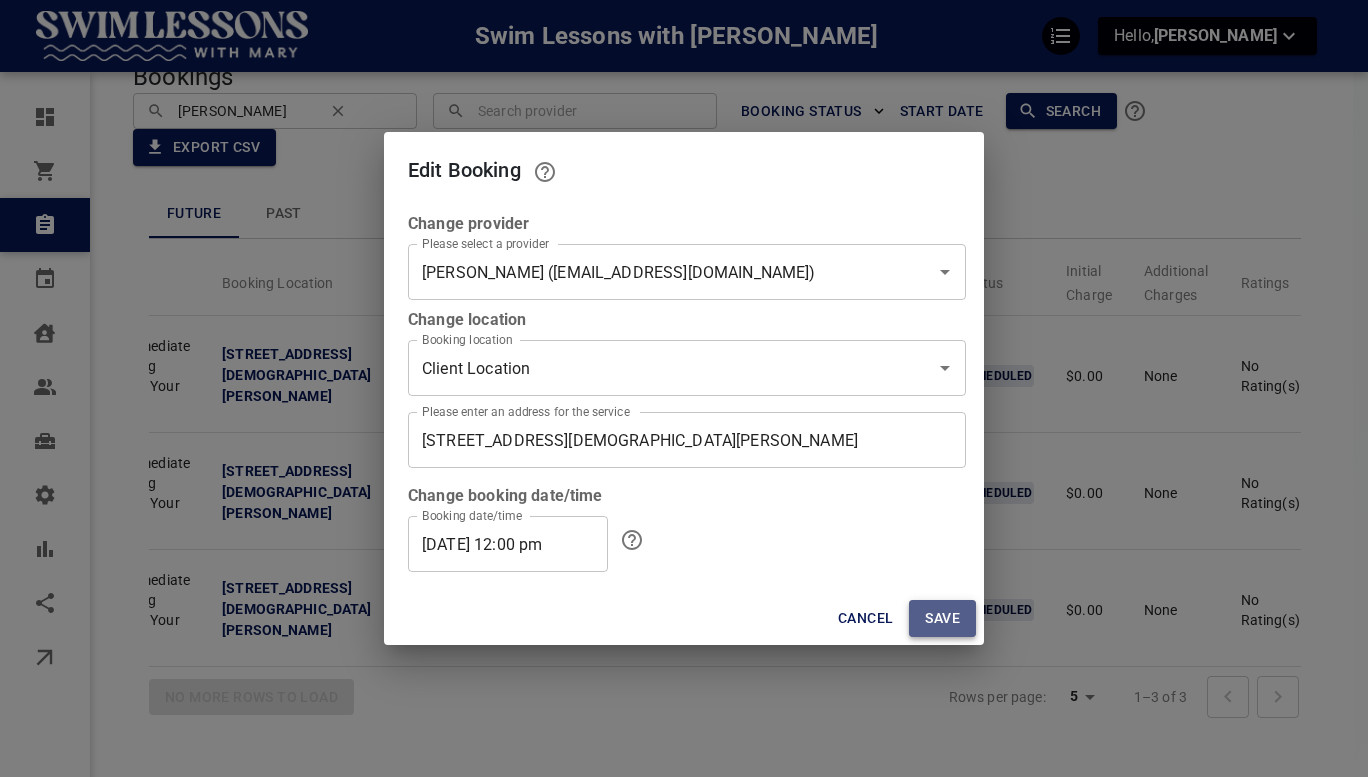 click on "Save" at bounding box center [942, 618] 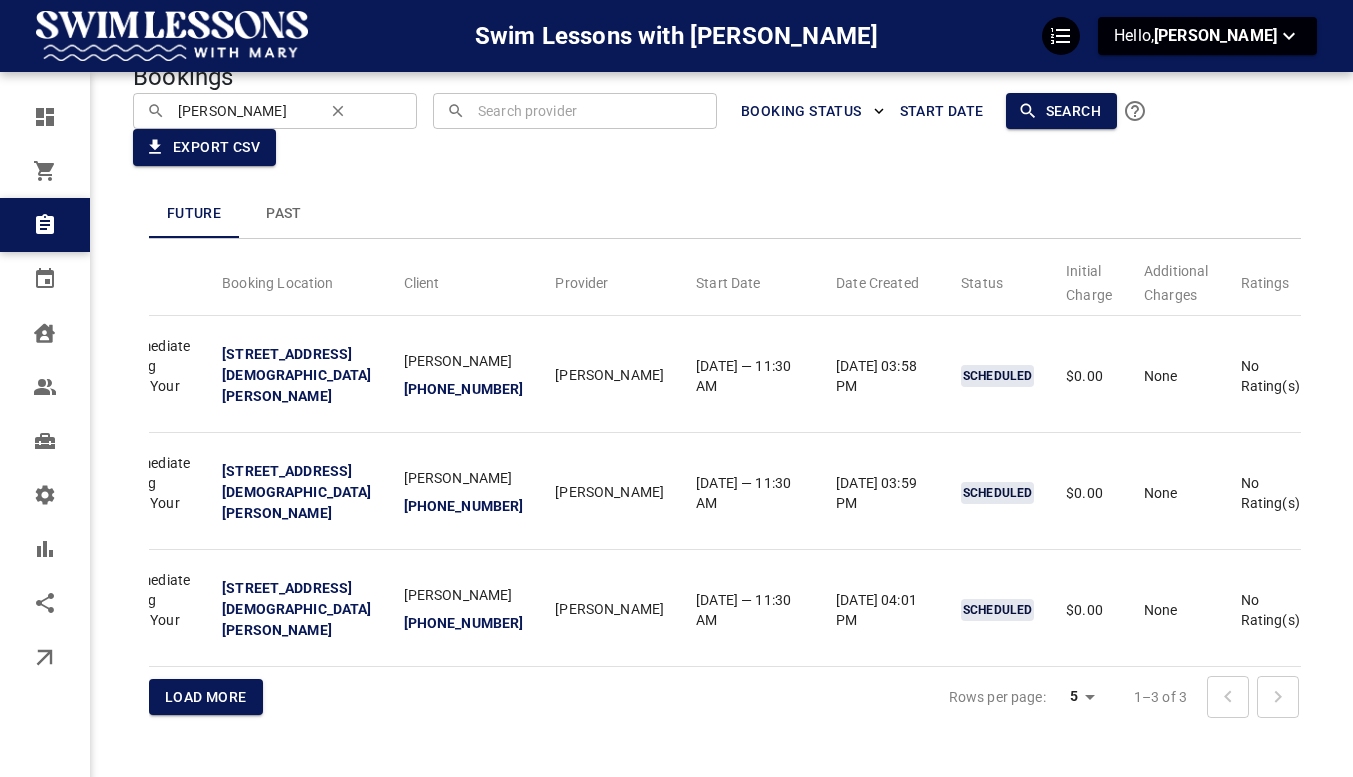scroll, scrollTop: 0, scrollLeft: 103, axis: horizontal 